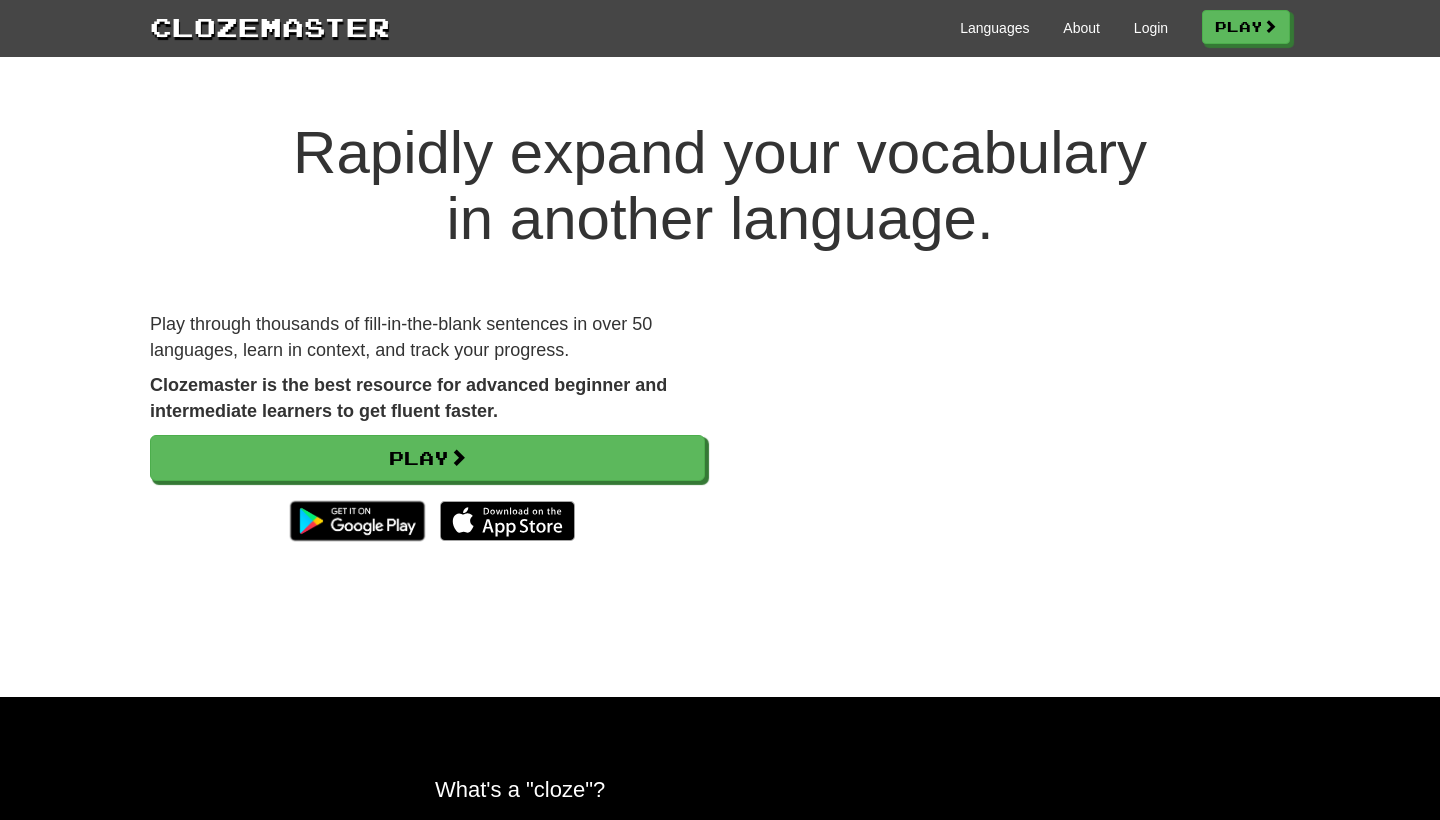 scroll, scrollTop: 0, scrollLeft: 0, axis: both 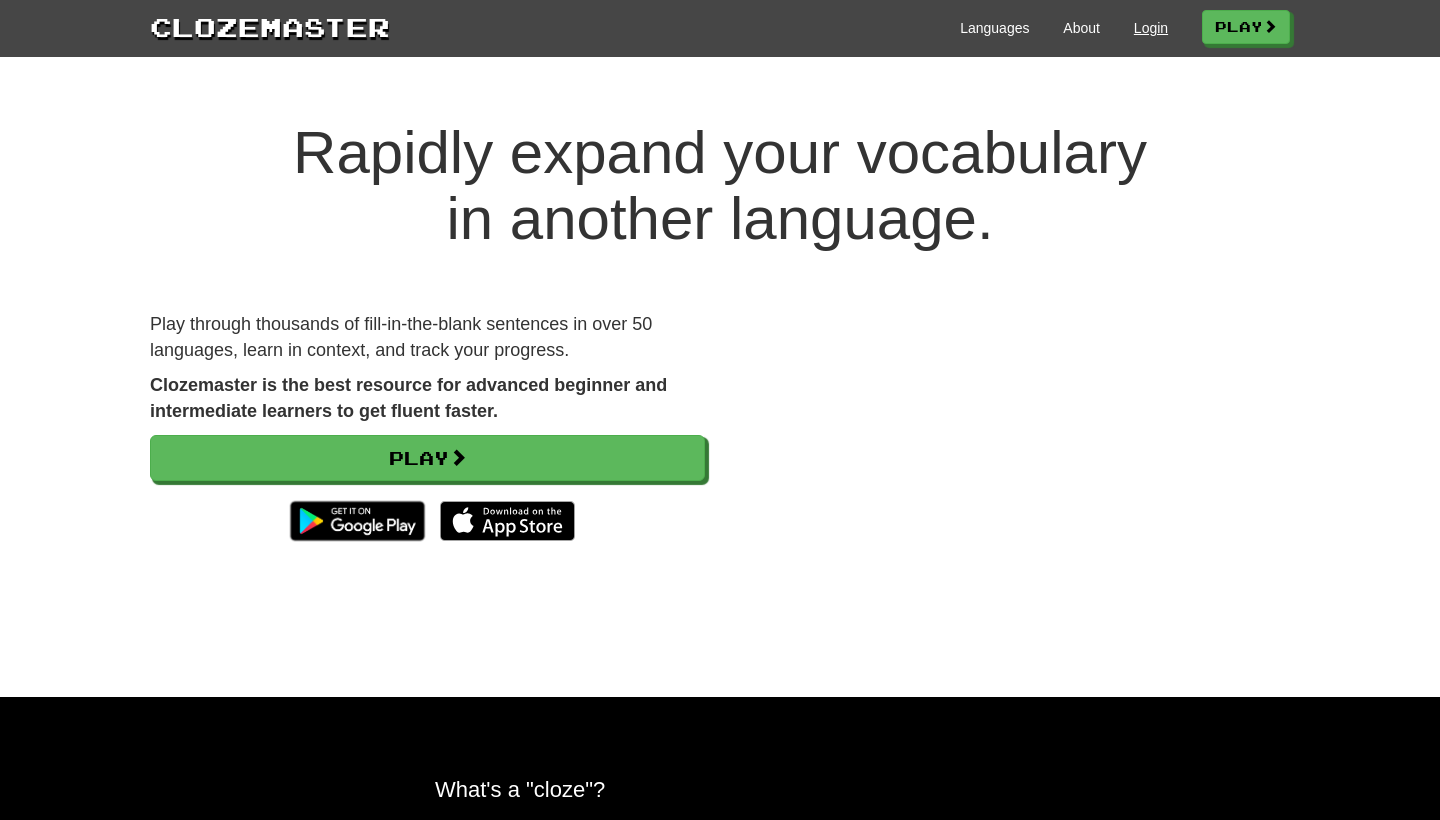 click on "Login" at bounding box center (1151, 28) 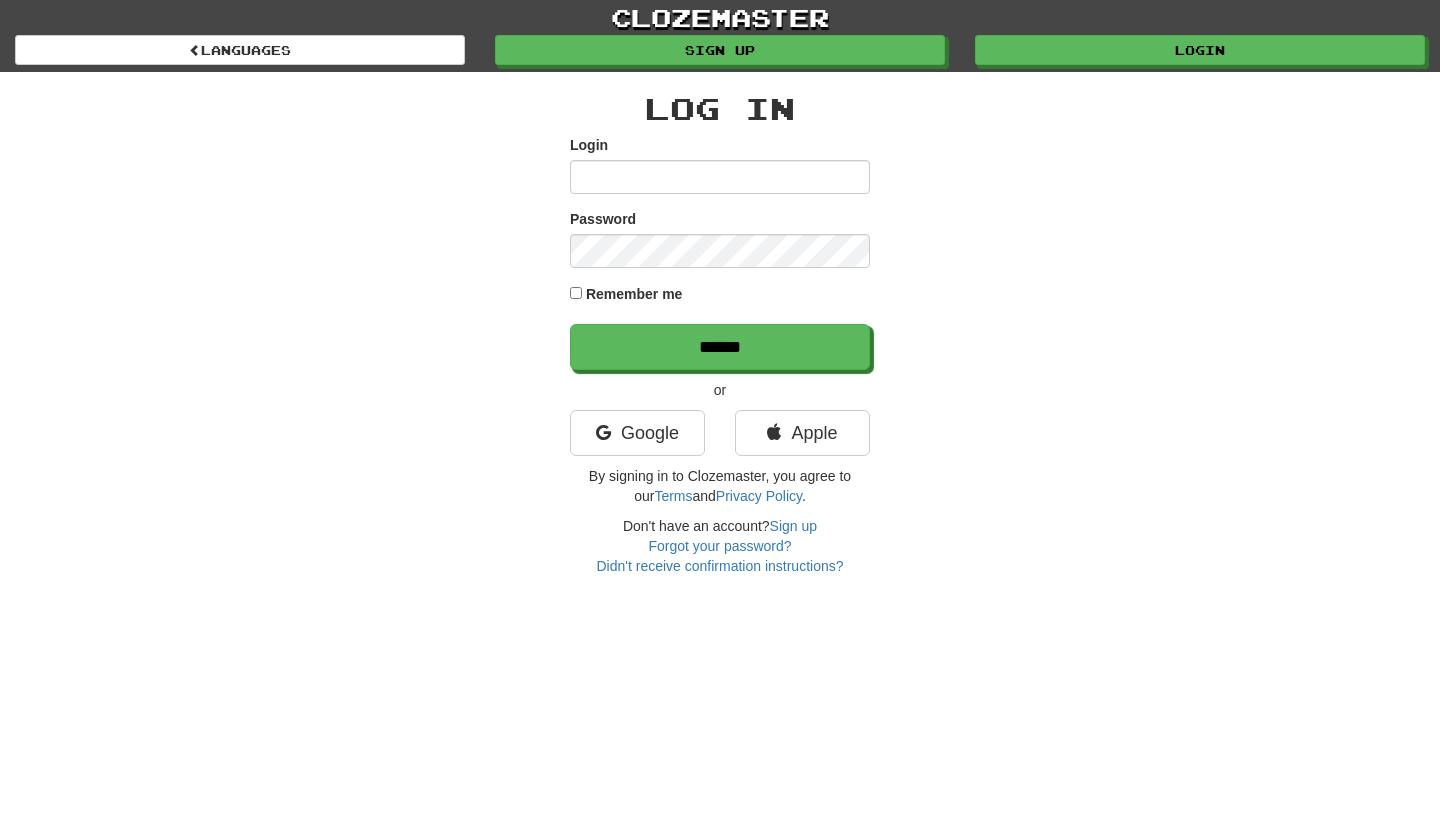 scroll, scrollTop: 0, scrollLeft: 0, axis: both 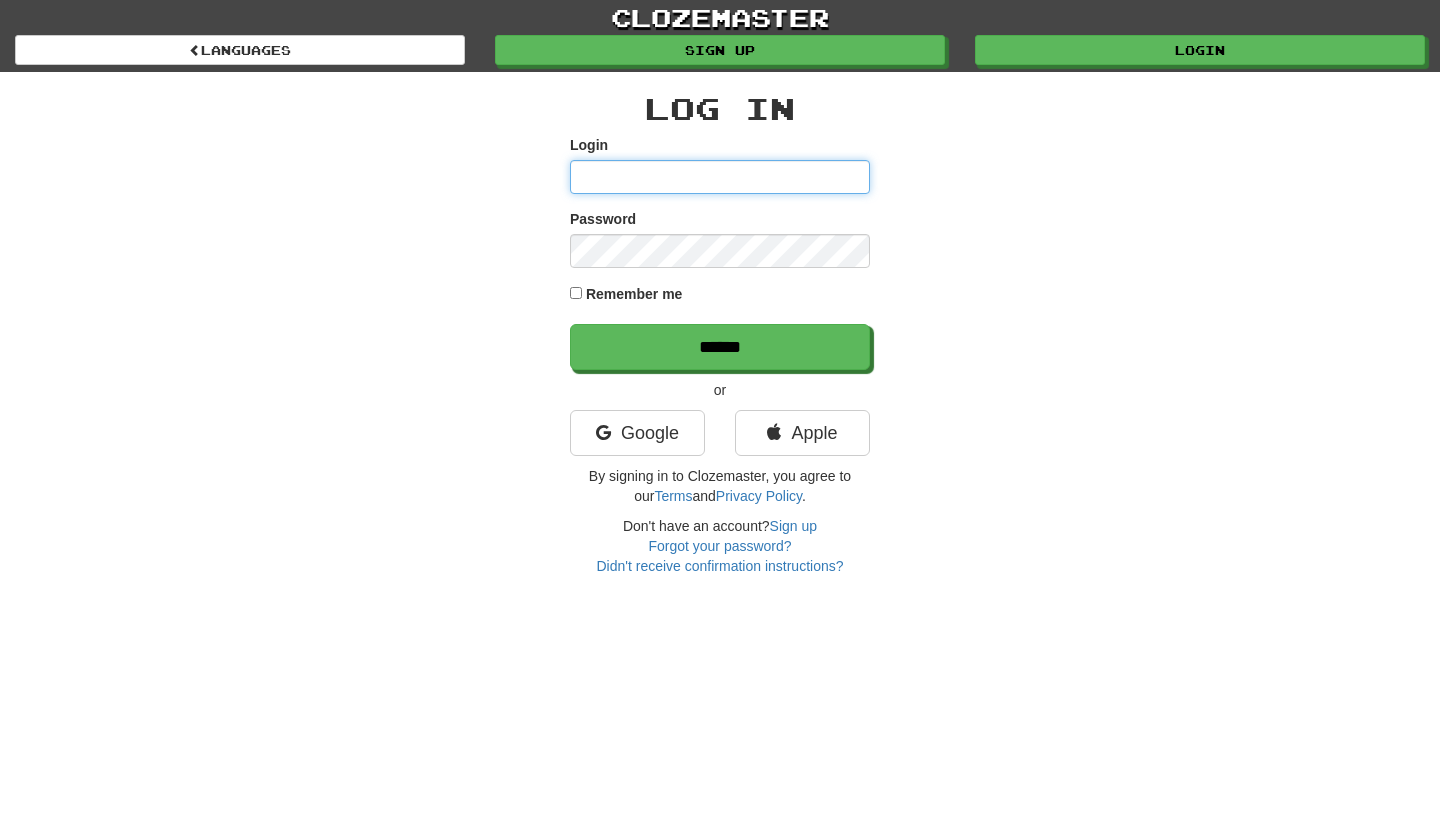 type on "********" 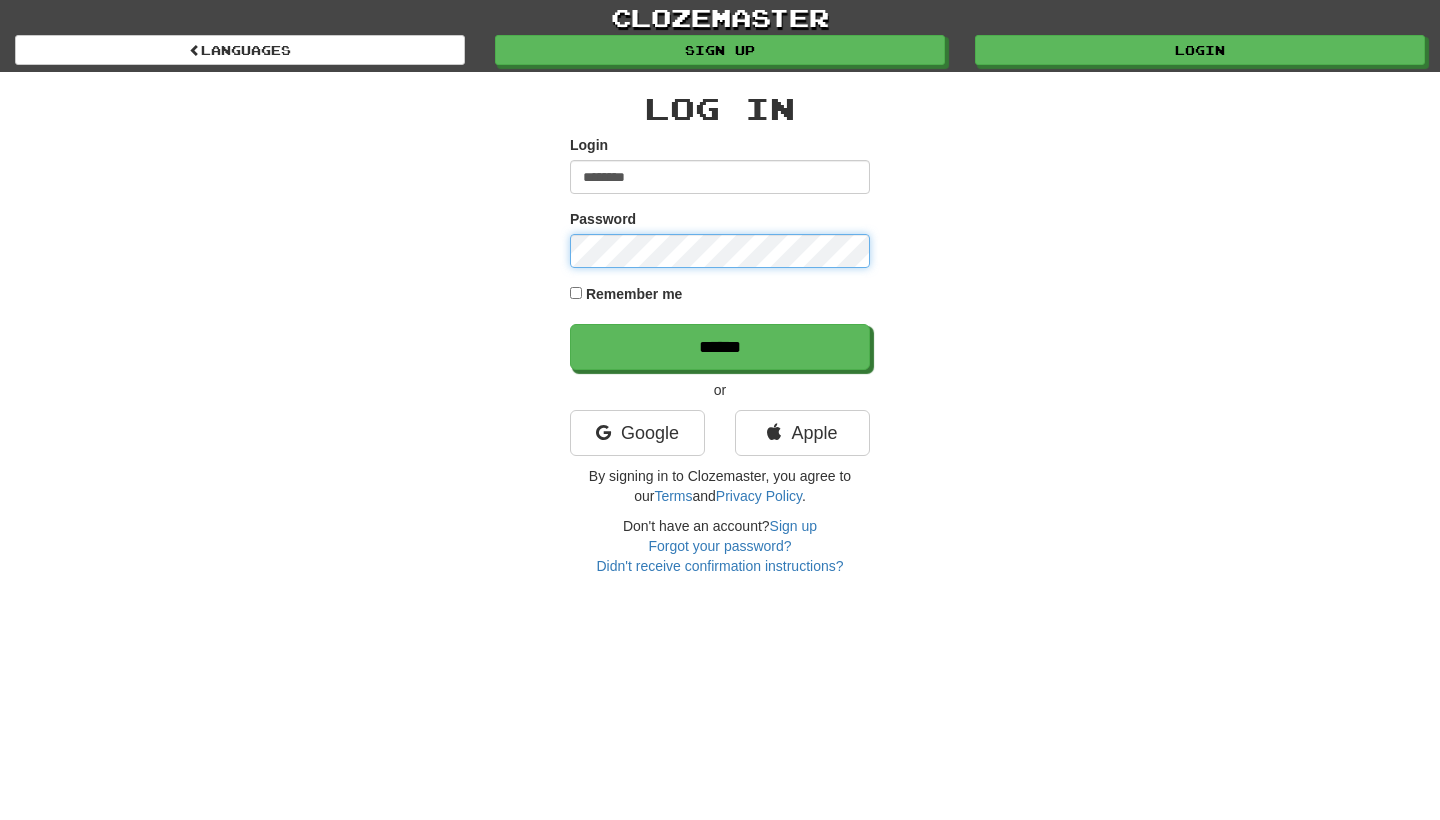 click on "******" at bounding box center (720, 347) 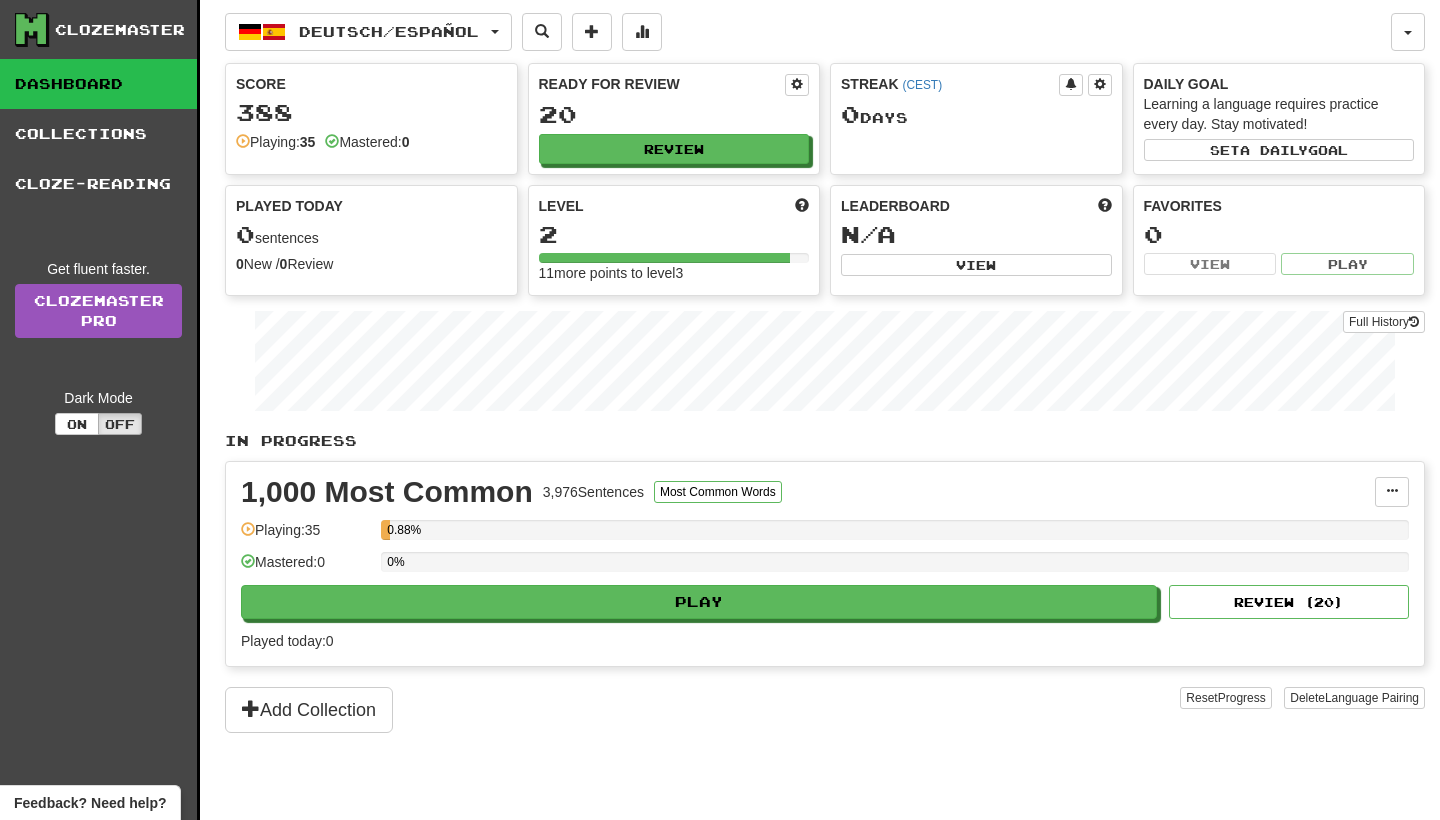 scroll, scrollTop: 0, scrollLeft: 0, axis: both 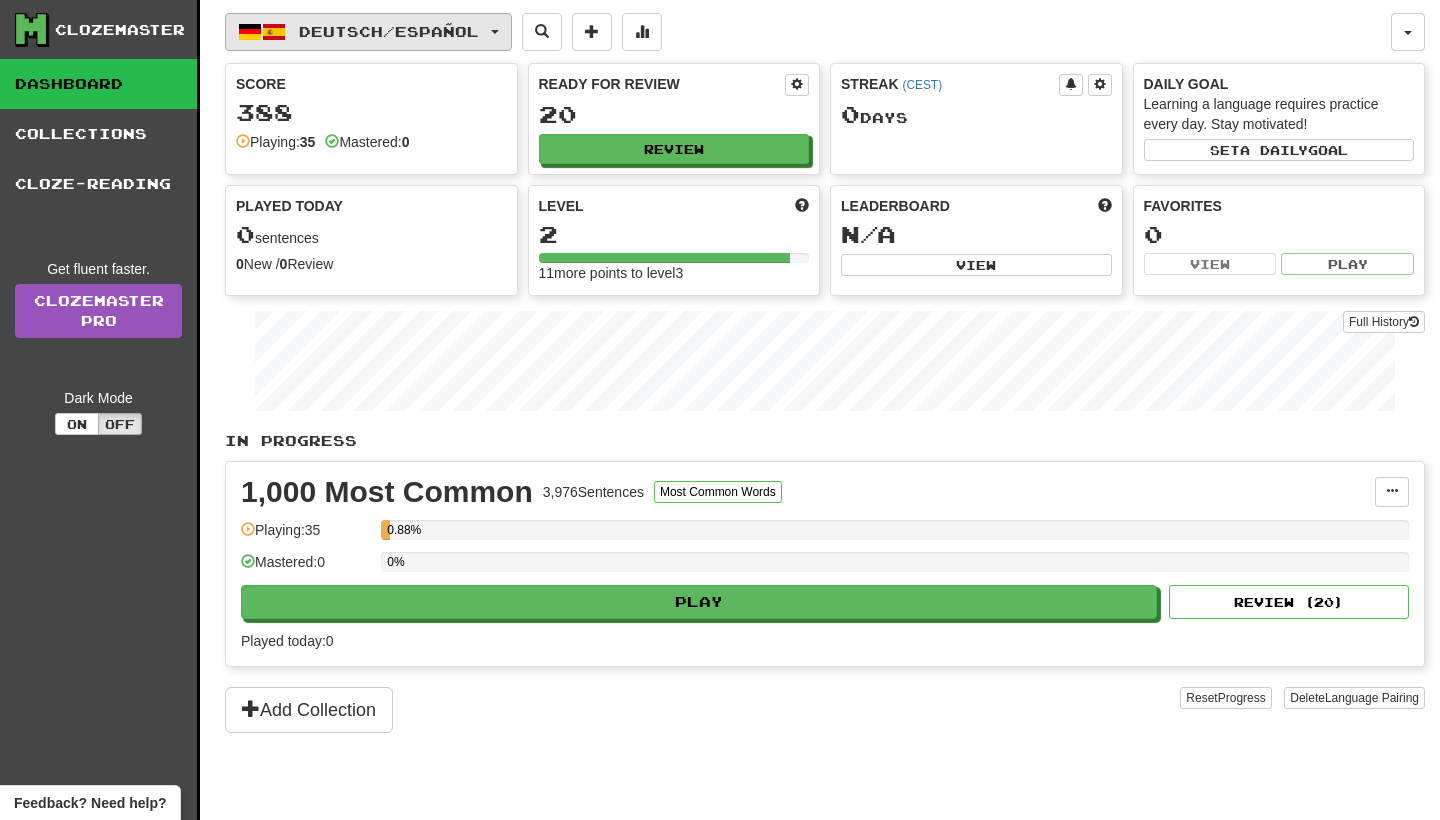 click on "Deutsch  /  Español" at bounding box center [368, 32] 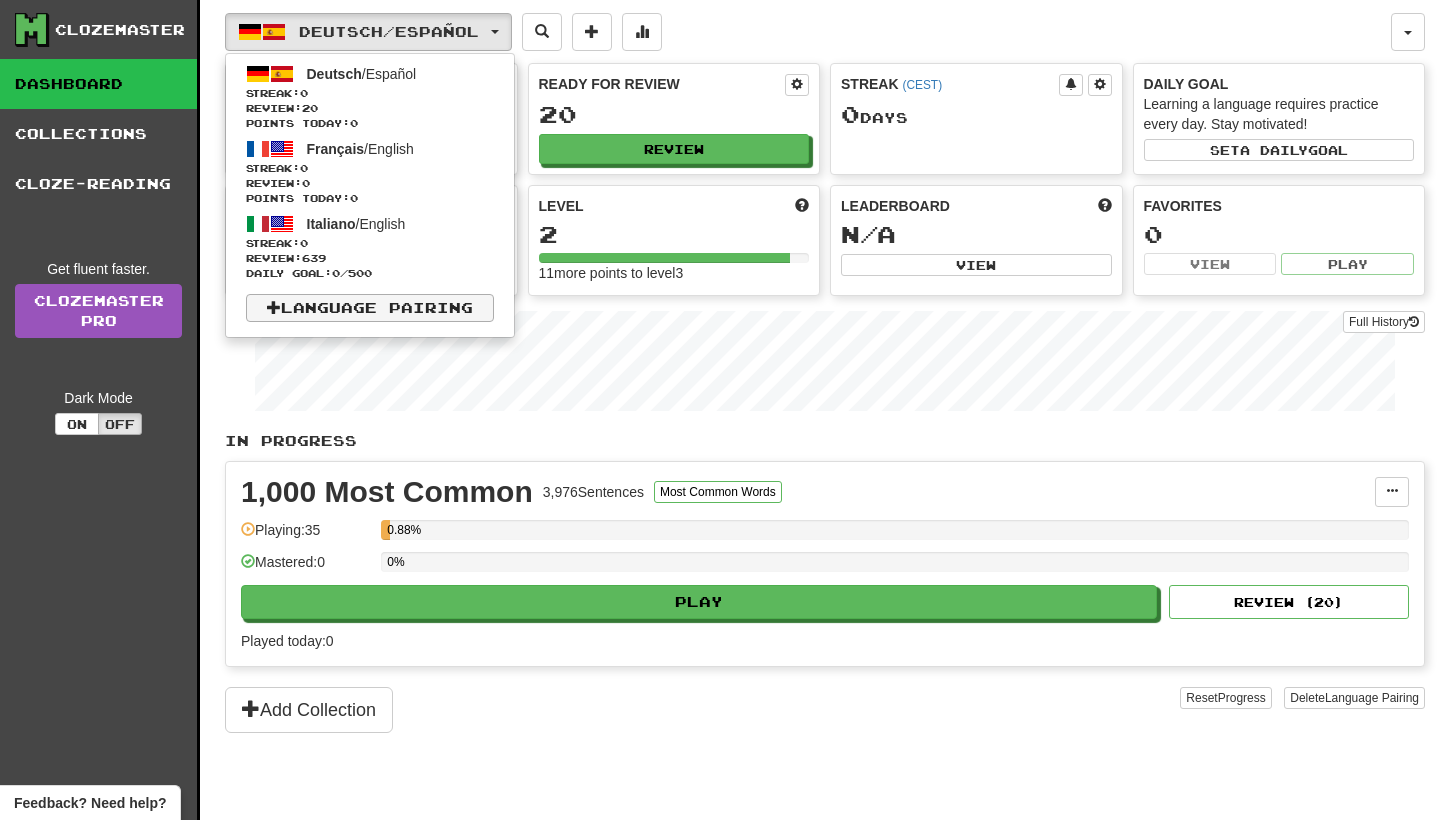click on "Language Pairing" at bounding box center [370, 308] 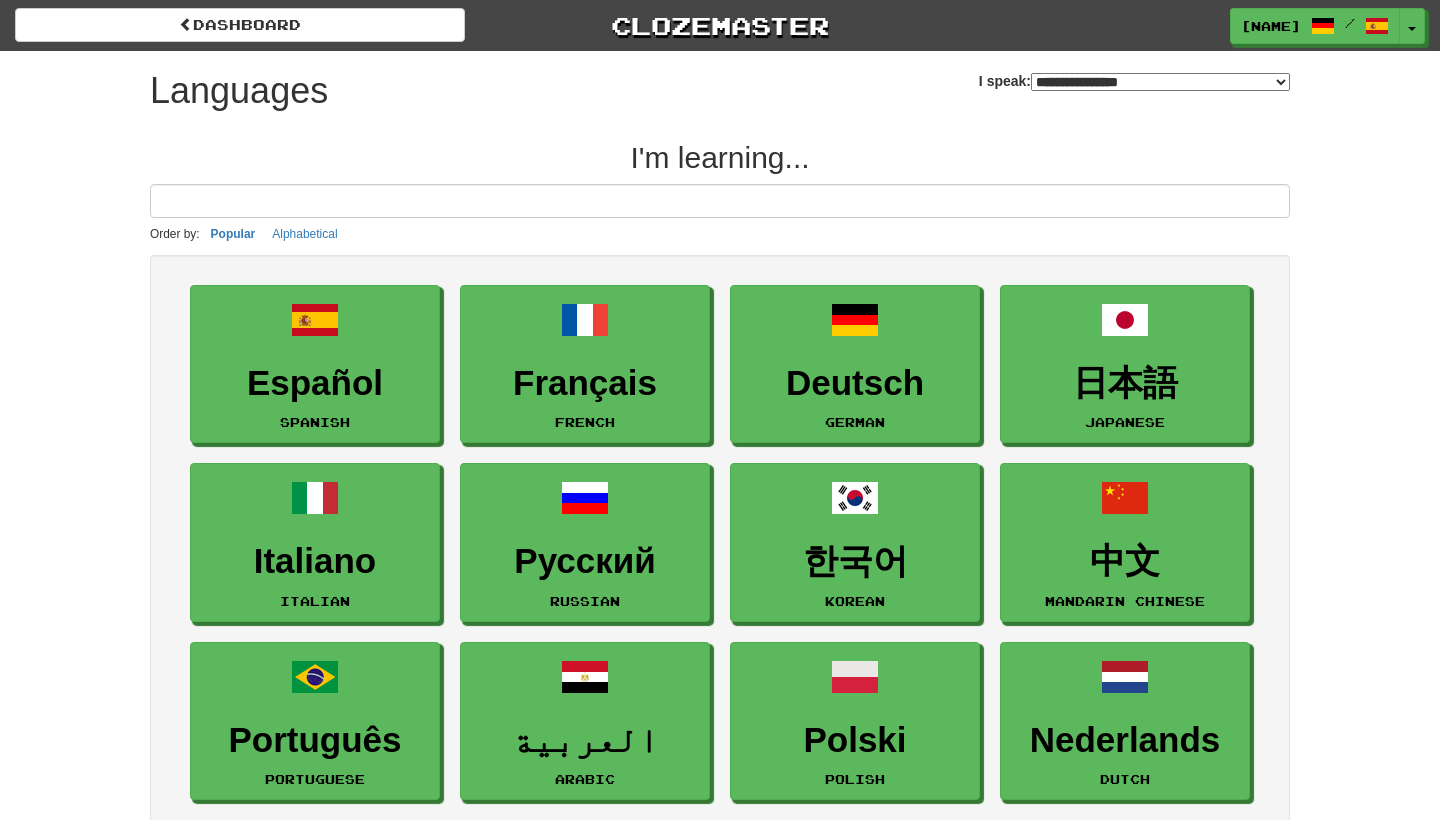 select on "*******" 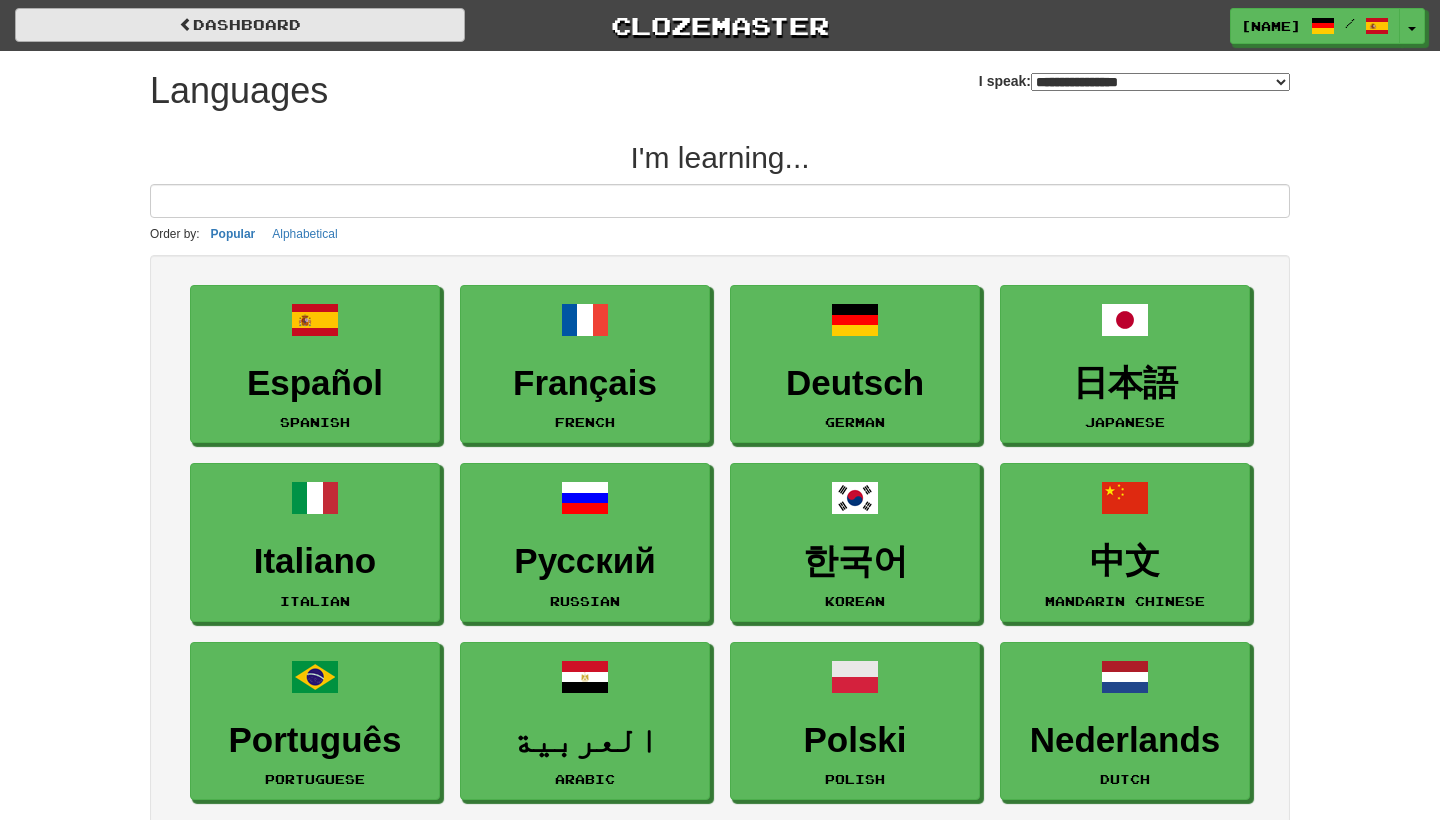 click on "dashboard" at bounding box center [240, 25] 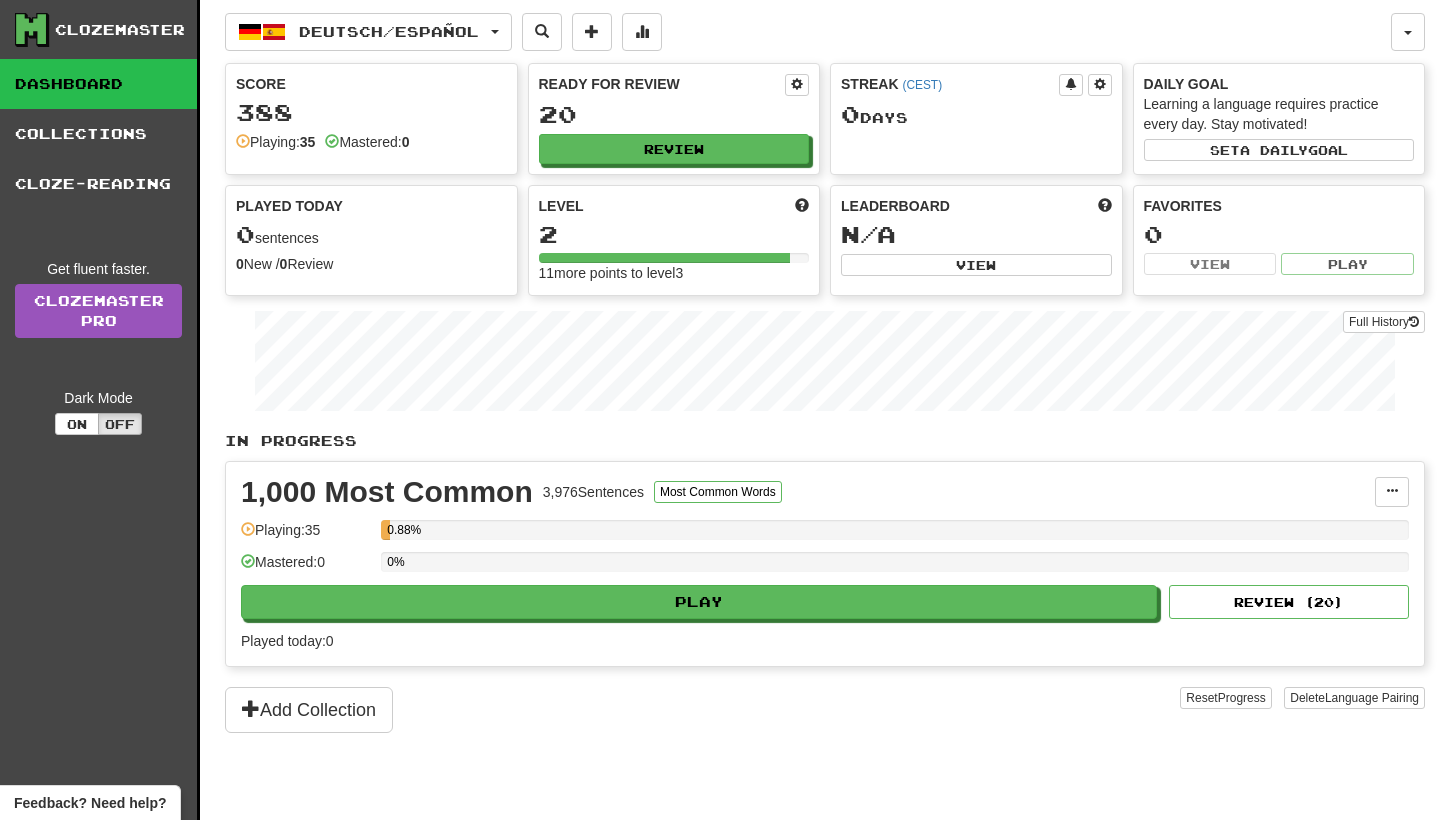 scroll, scrollTop: 0, scrollLeft: 0, axis: both 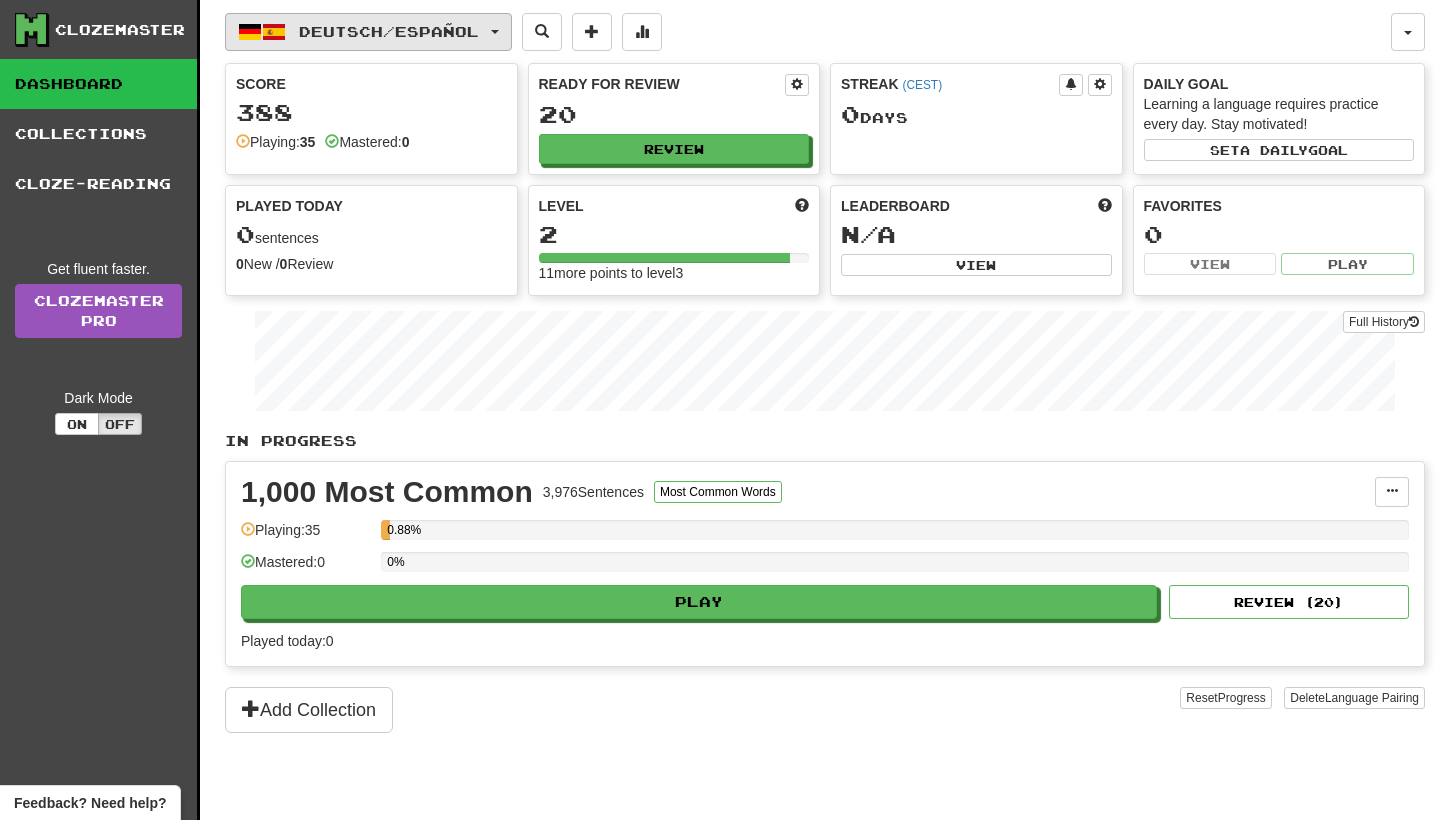 click on "Deutsch  /  Español" at bounding box center [389, 31] 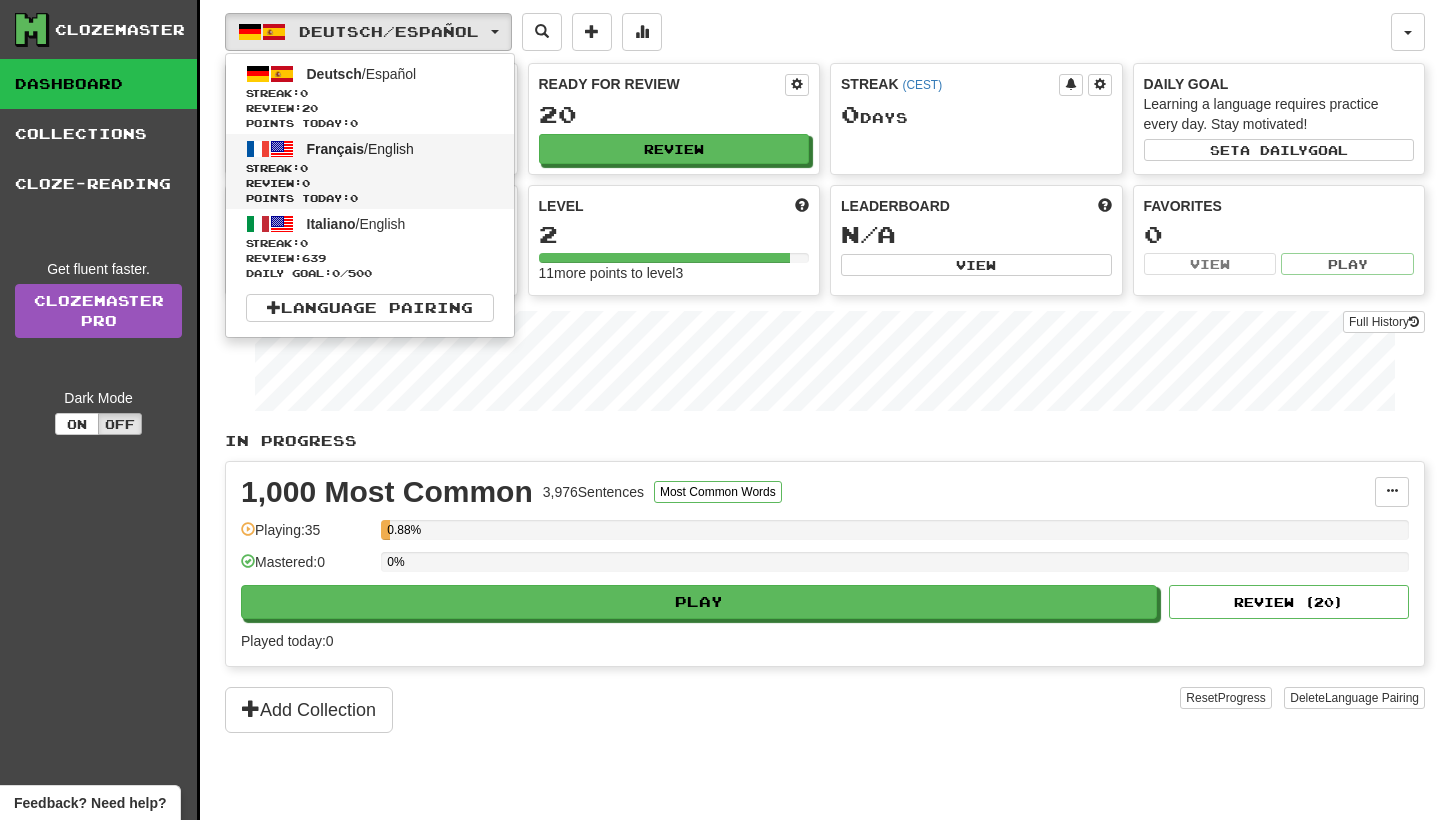 click on "0" at bounding box center [304, 168] 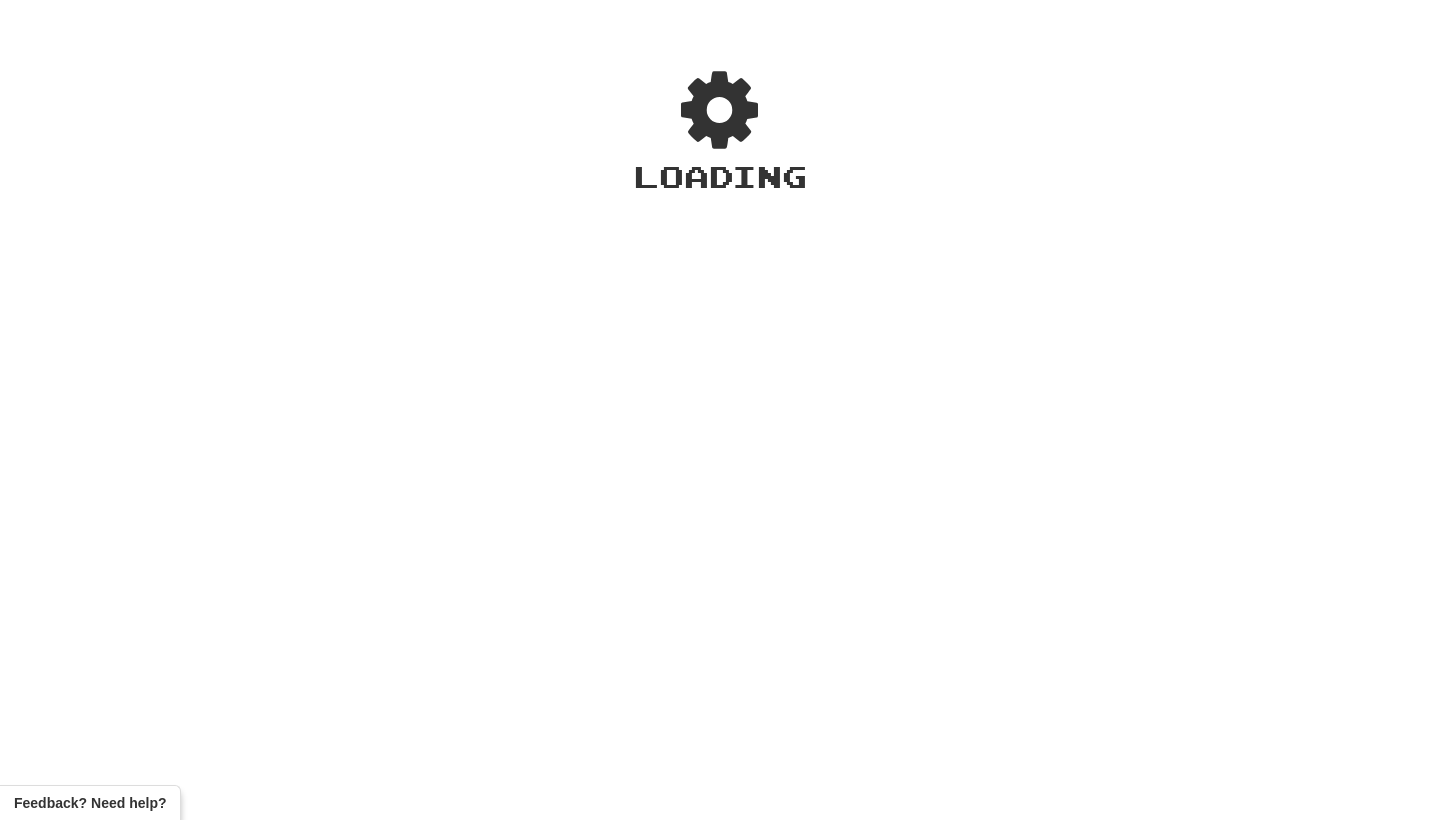 scroll, scrollTop: 0, scrollLeft: 0, axis: both 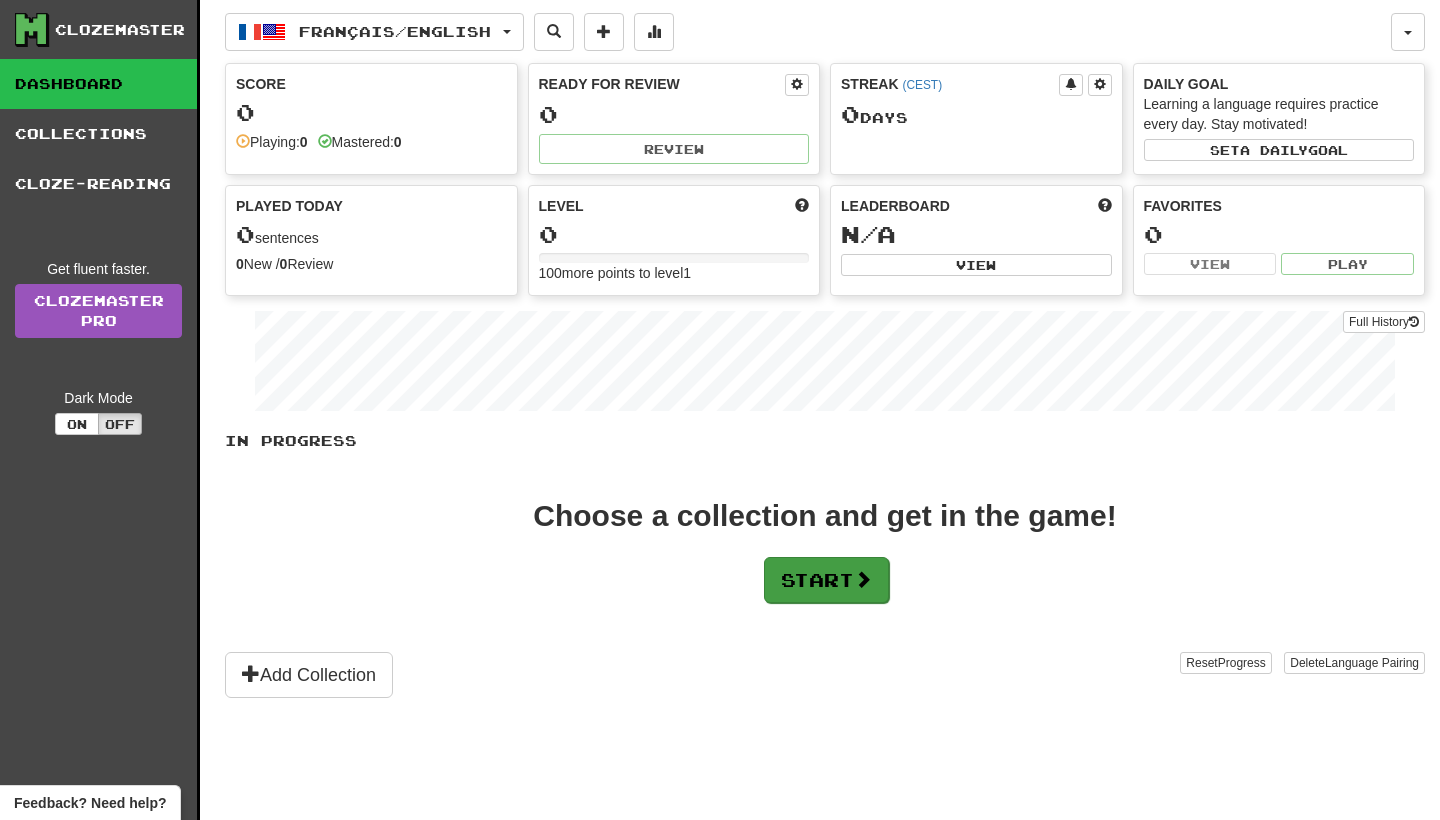 click on "Start" at bounding box center [826, 580] 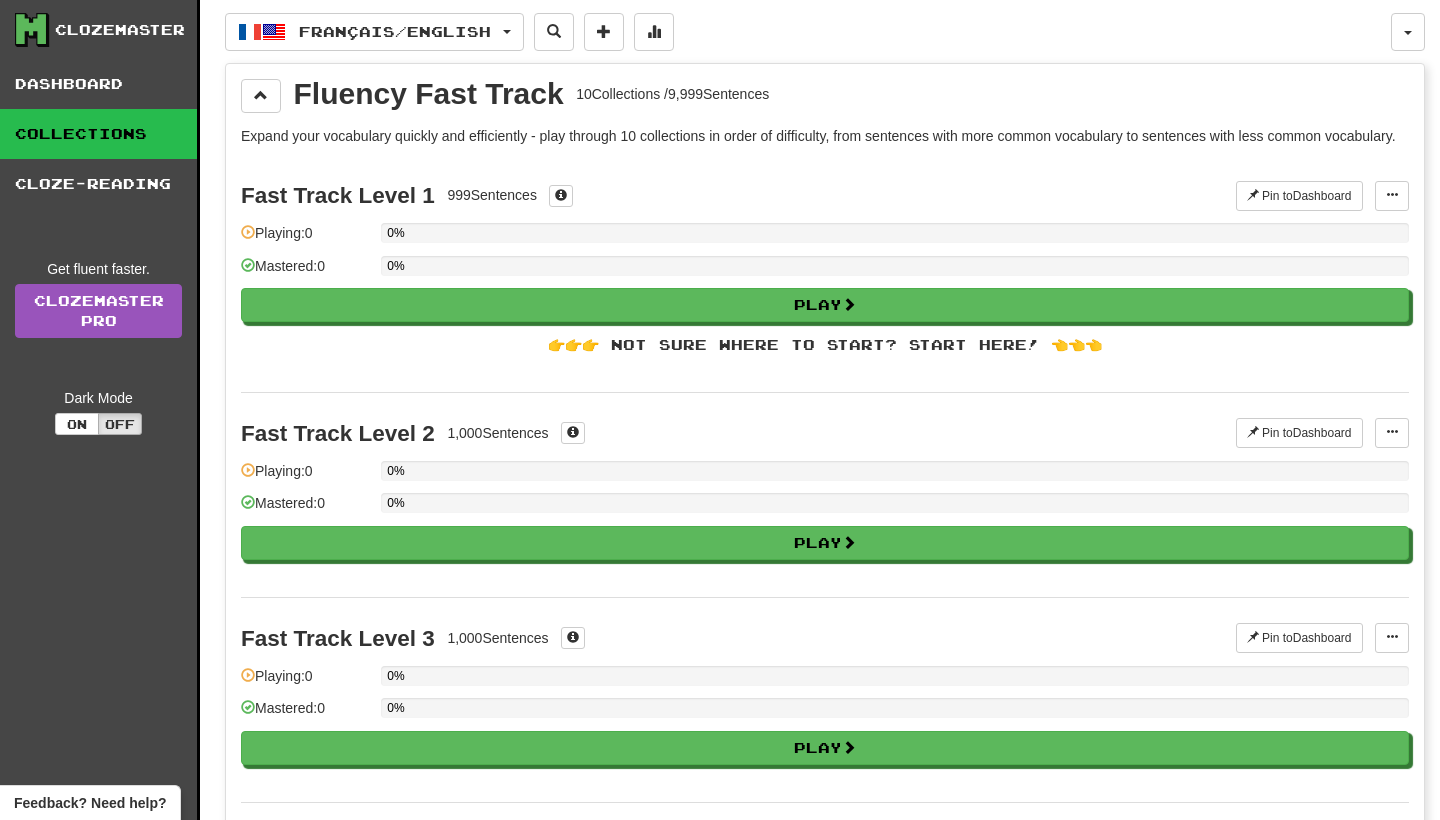 scroll, scrollTop: 0, scrollLeft: 0, axis: both 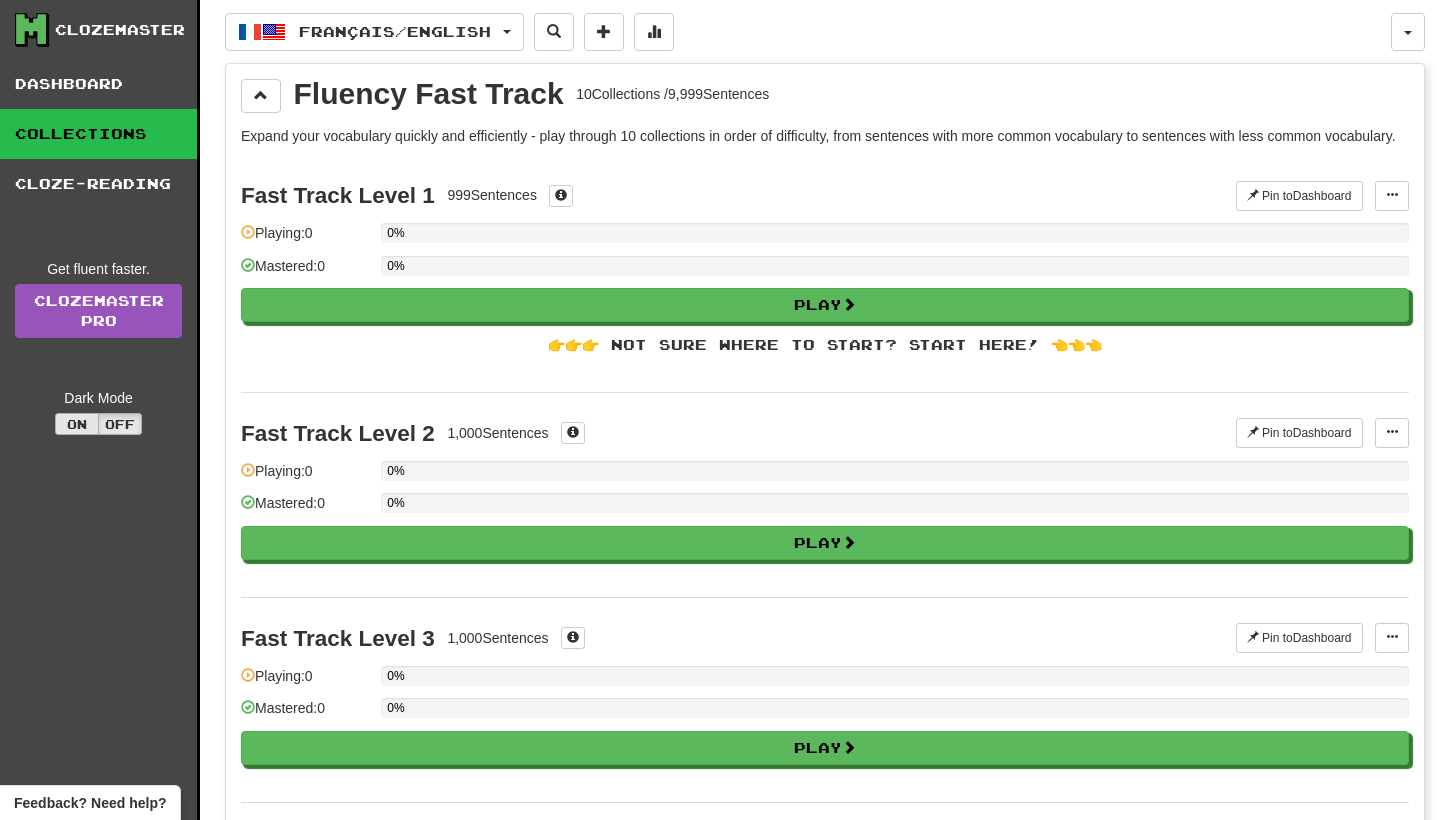 click on "On" at bounding box center [77, 424] 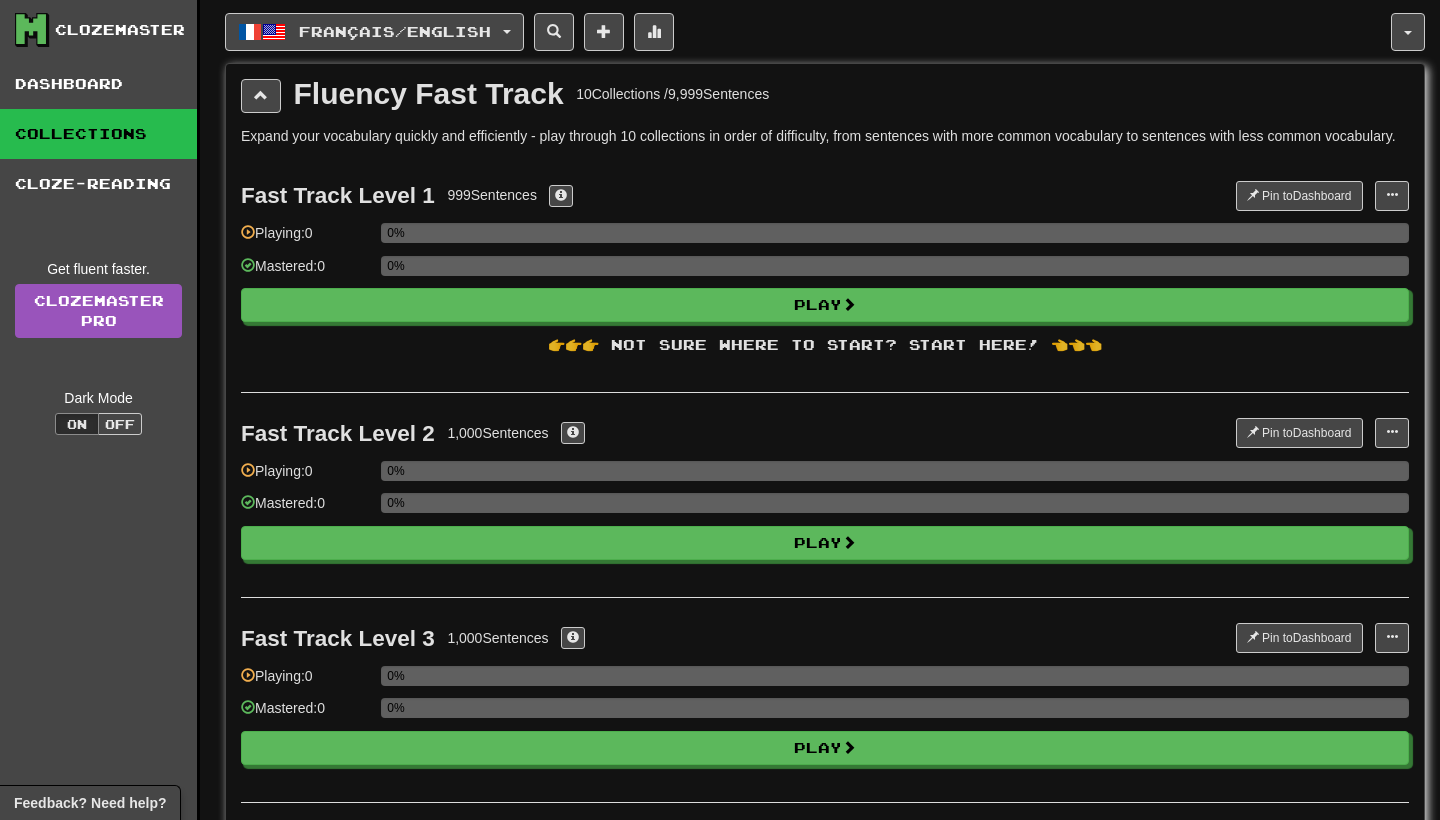 click on "On" at bounding box center [77, 424] 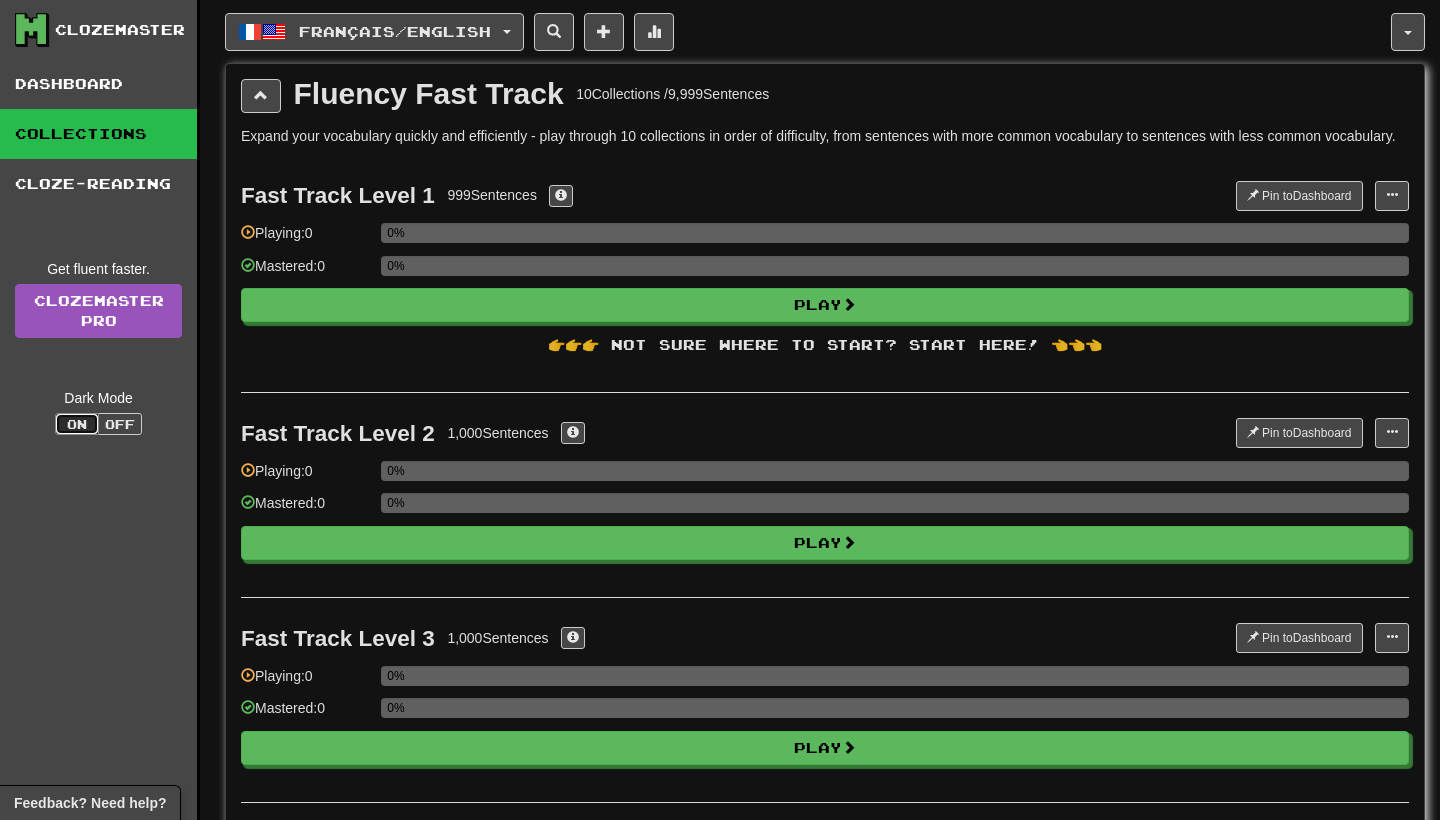 click on "On" at bounding box center [77, 424] 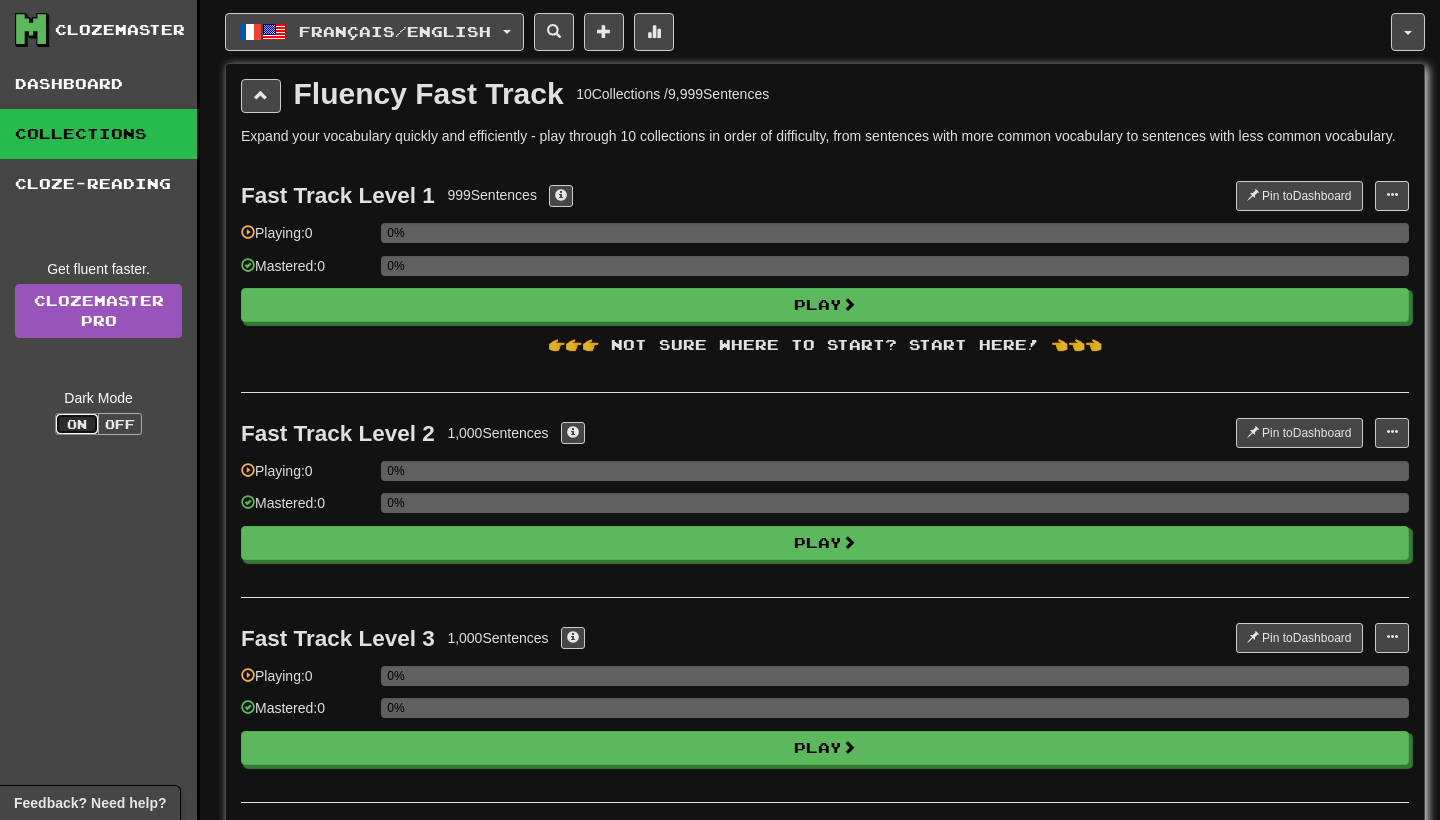 click on "Off" at bounding box center (120, 424) 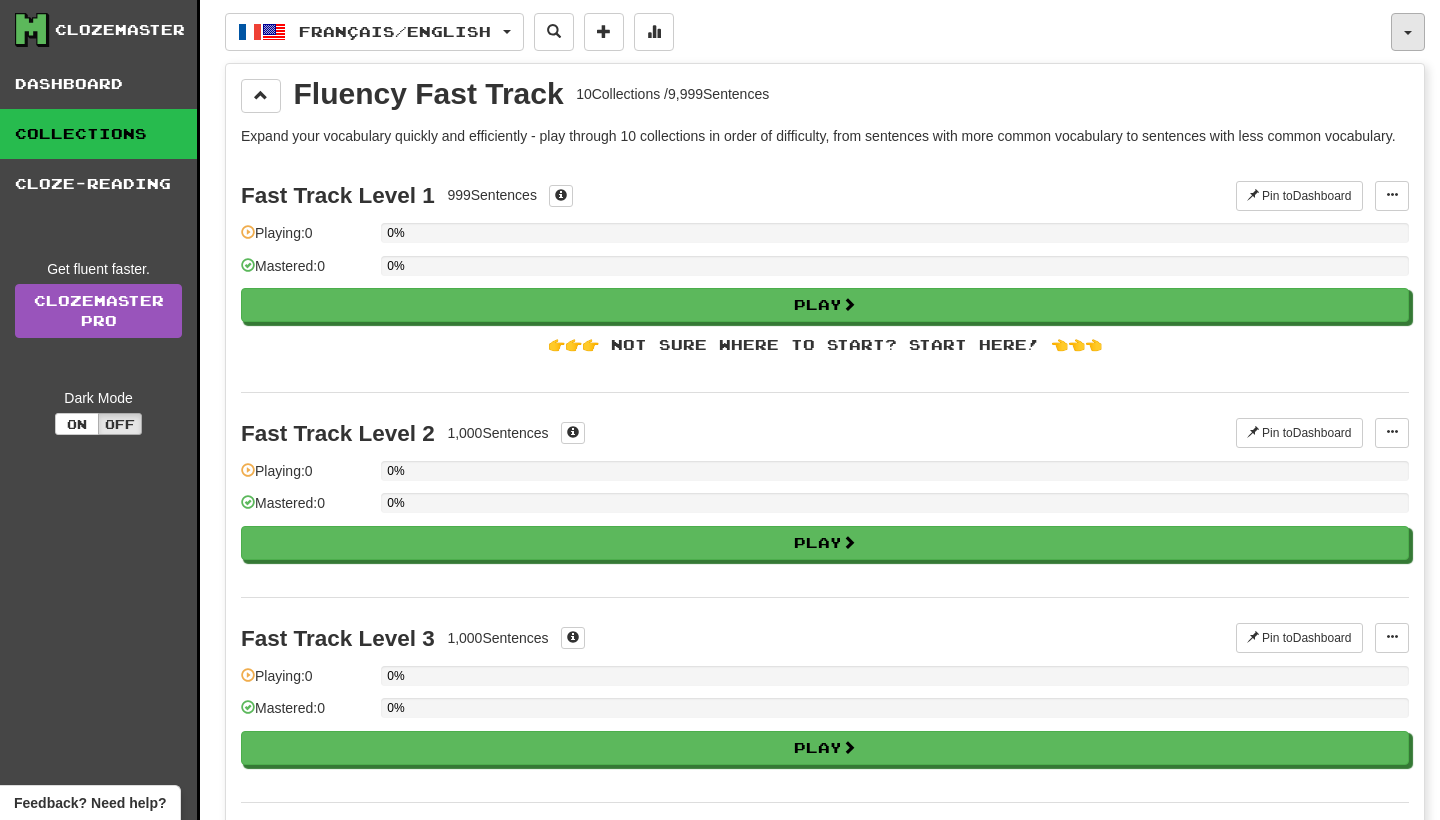click at bounding box center (1408, 33) 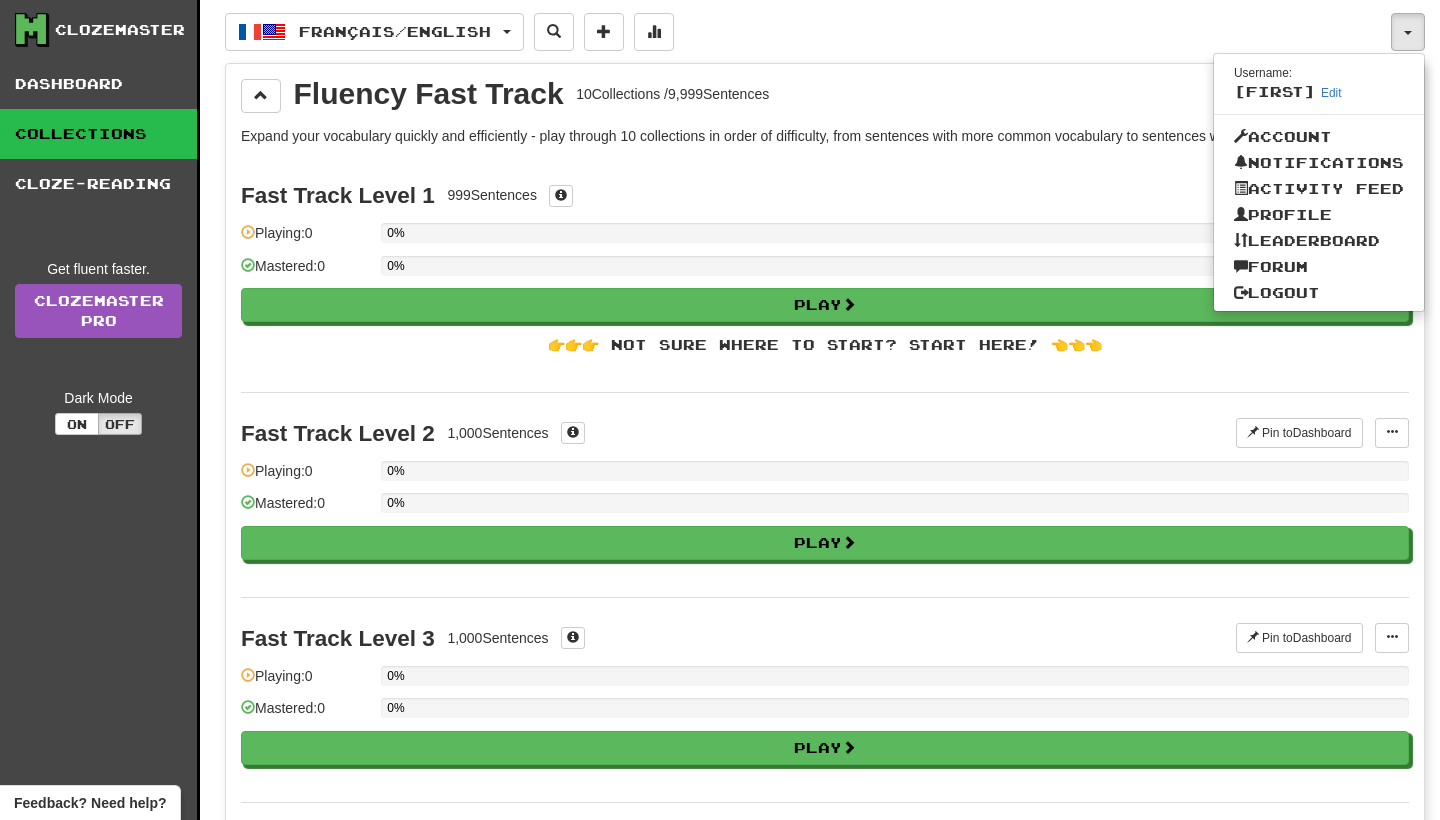 click on "Fluency Fast Track 10  Collections /  9,999  Sentences Expand your vocabulary quickly and efficiently - play through 10 collections in order of difficulty, from sentences with more common vocabulary to sentences with less common vocabulary. Fast Track Level 1 999  Sentences   Pin to  Dashboard   Pin to  Dashboard Manage Sentences  Playing:  0 0%  Mastered:  0 0% Play  👉👉👉 Not sure where to start? Start here! 👈👈👈 Fast Track Level 2 1,000  Sentences   Pin to  Dashboard   Pin to  Dashboard Manage Sentences  Playing:  0 0%  Mastered:  0 0% Play  Fast Track Level 3 1,000  Sentences   Pin to  Dashboard   Pin to  Dashboard Manage Sentences  Playing:  0 0%  Mastered:  0 0% Play  Fast Track Level 4 1,000  Sentences   Pin to  Dashboard   Pin to  Dashboard Manage Sentences  Playing:  0 0%  Mastered:  0 0% Play  Fast Track Level 5 1,000  Sentences   Pin to  Dashboard   Pin to  Dashboard Manage Sentences  Playing:  0 0%  Mastered:  0 0% Play  Fast Track Level 6 1,000  Sentences   Pin to  Dashboard   0 0%" at bounding box center [825, 1158] 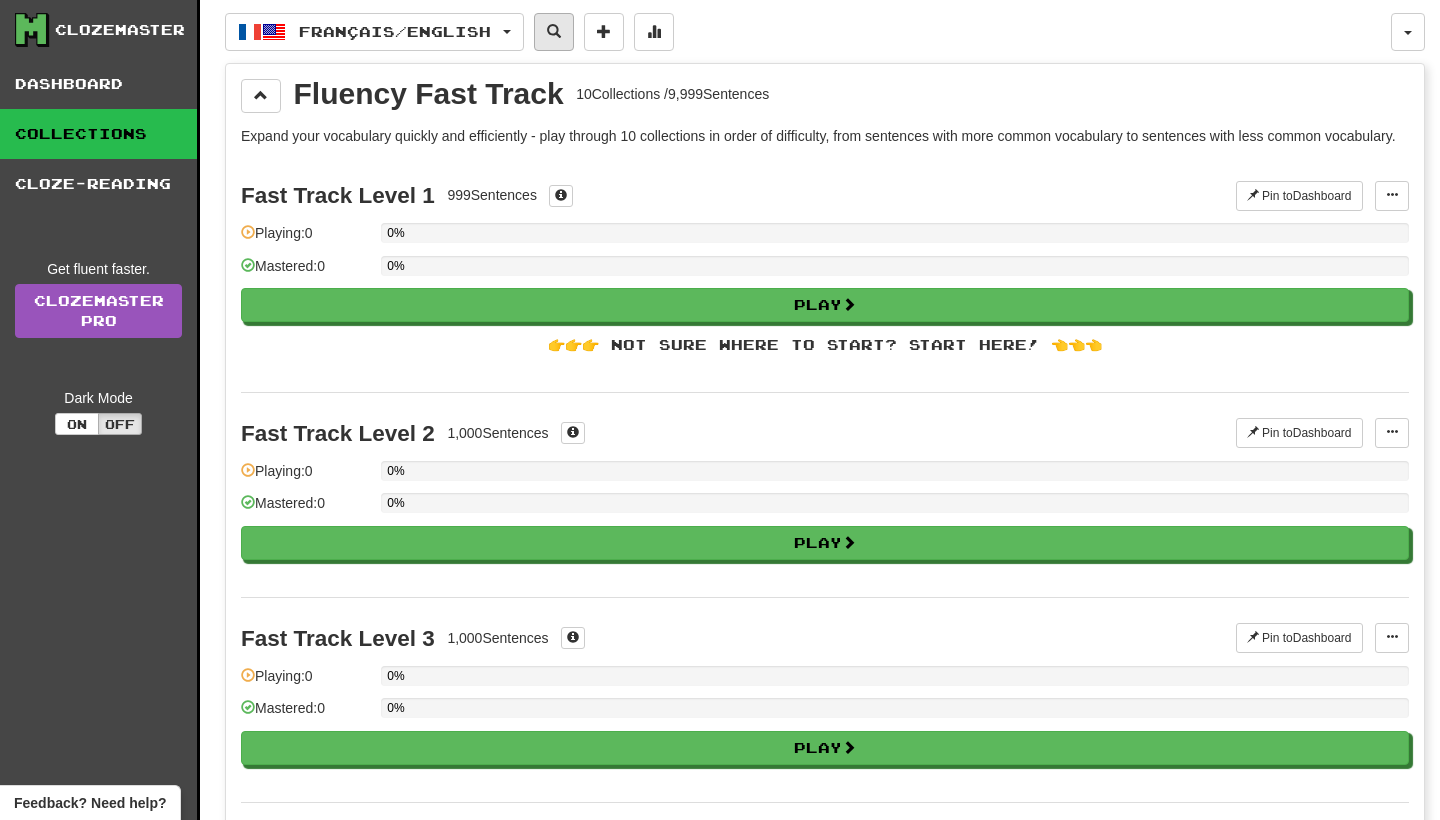 click at bounding box center (554, 31) 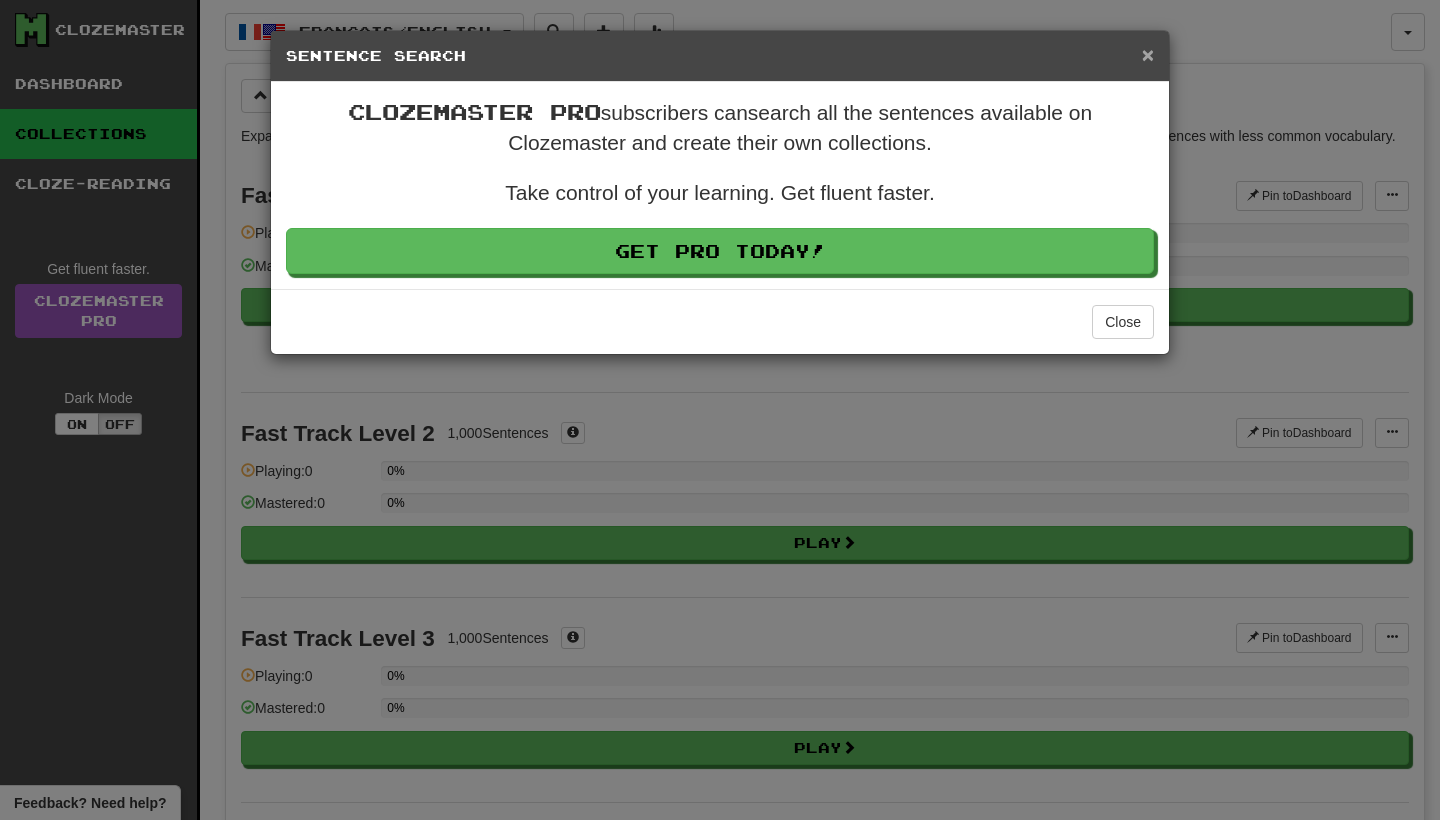 click on "×" at bounding box center (1148, 54) 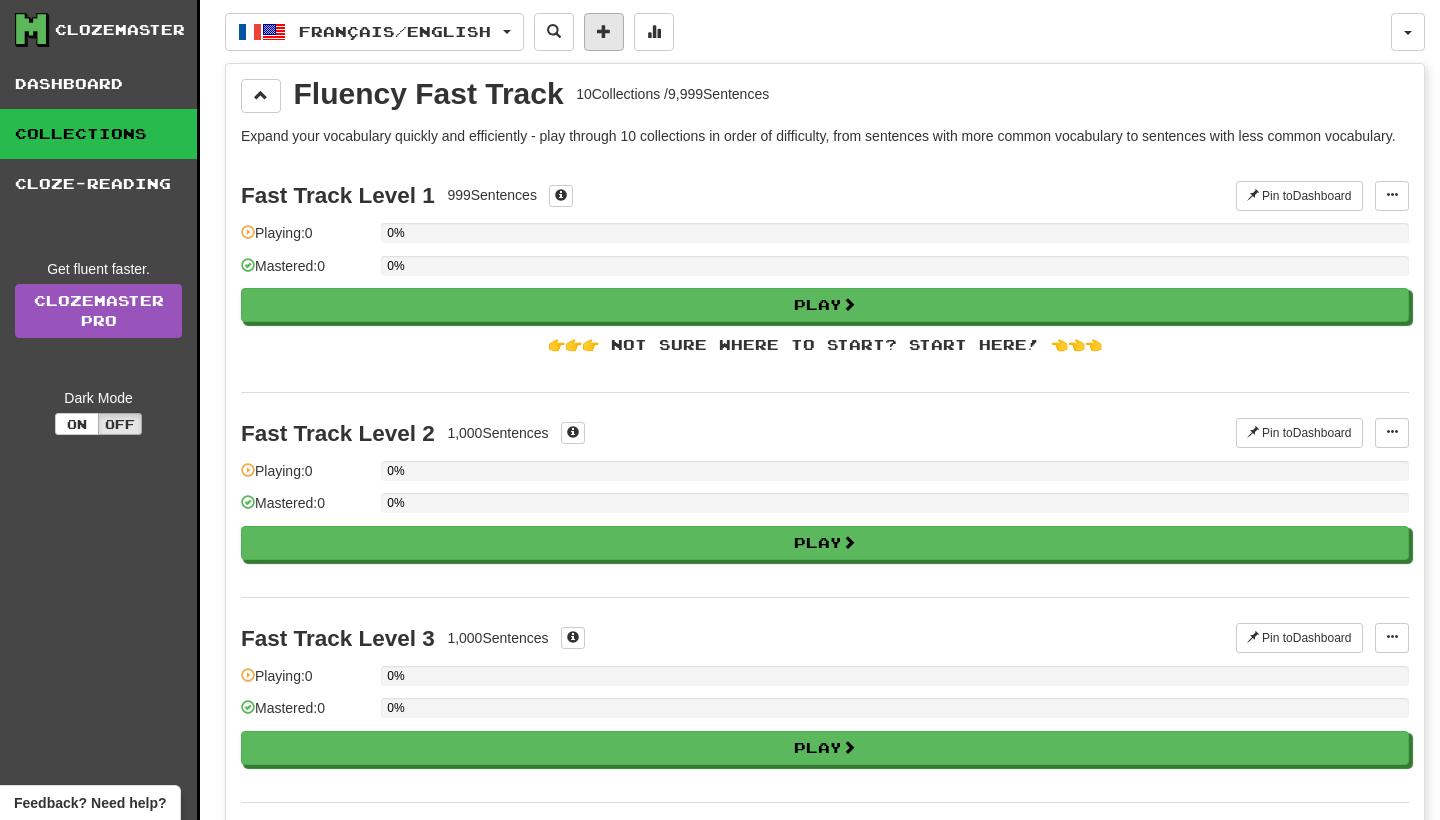click at bounding box center (604, 31) 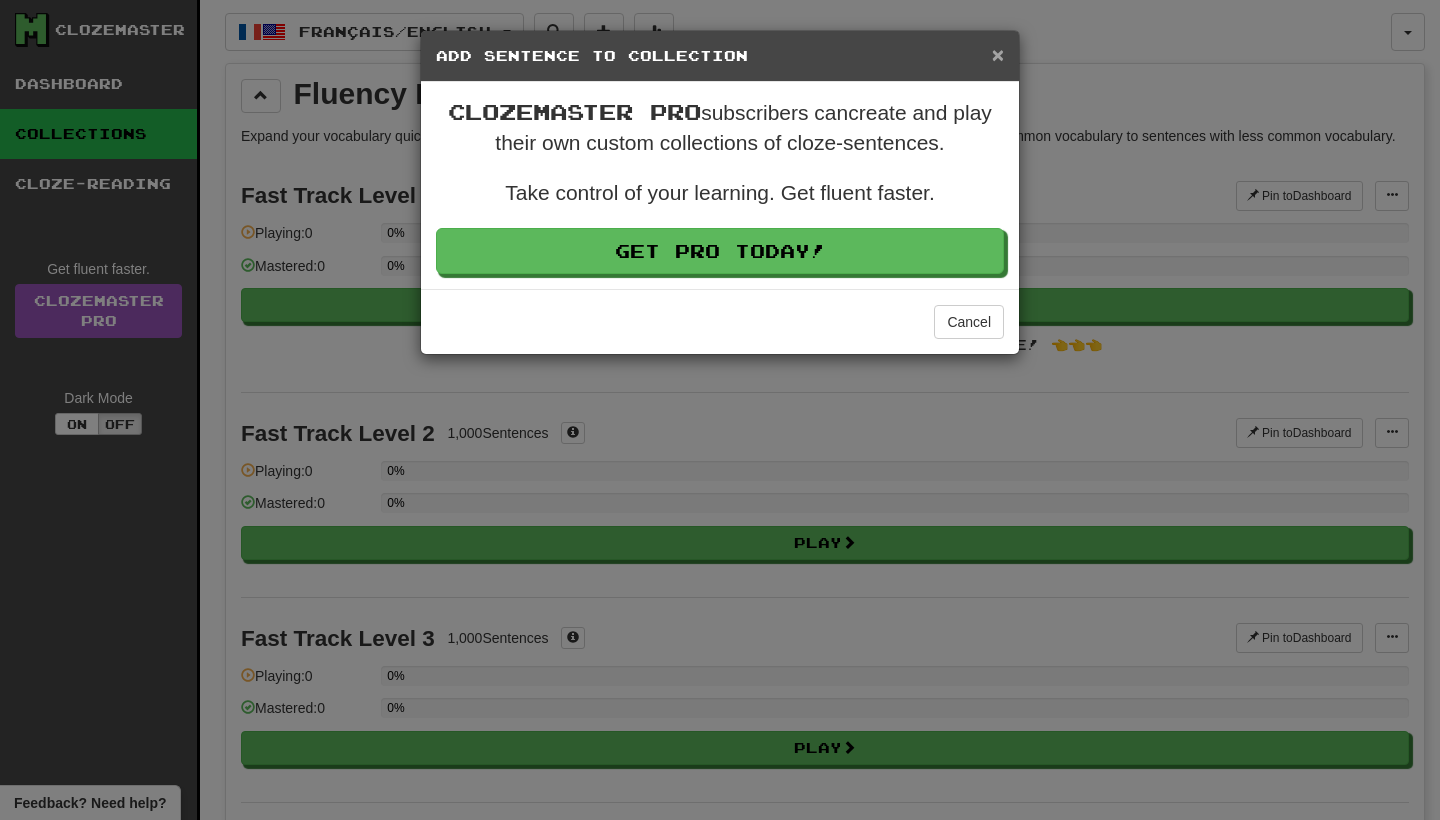 click on "×" at bounding box center [998, 54] 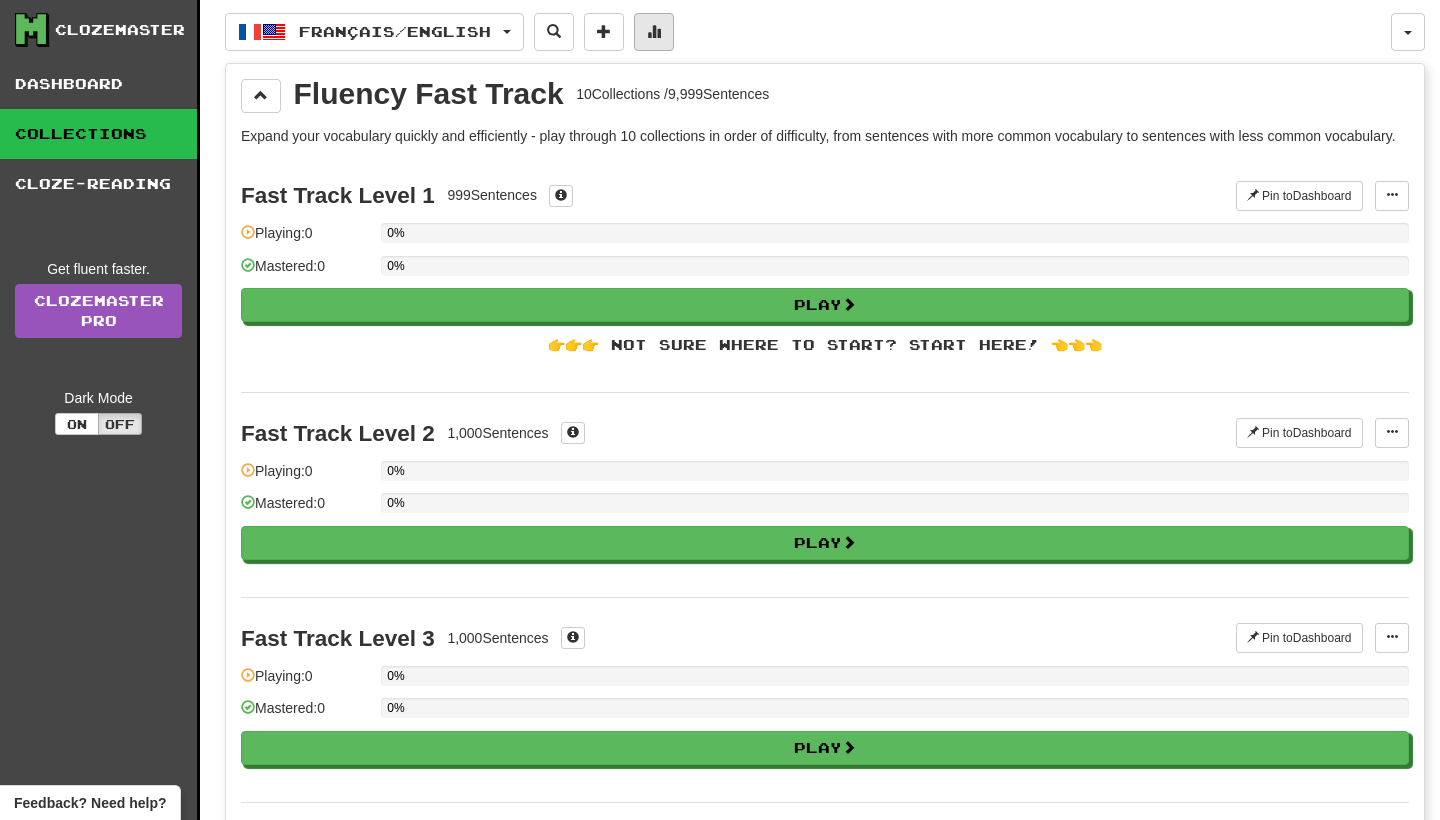 click at bounding box center [654, 32] 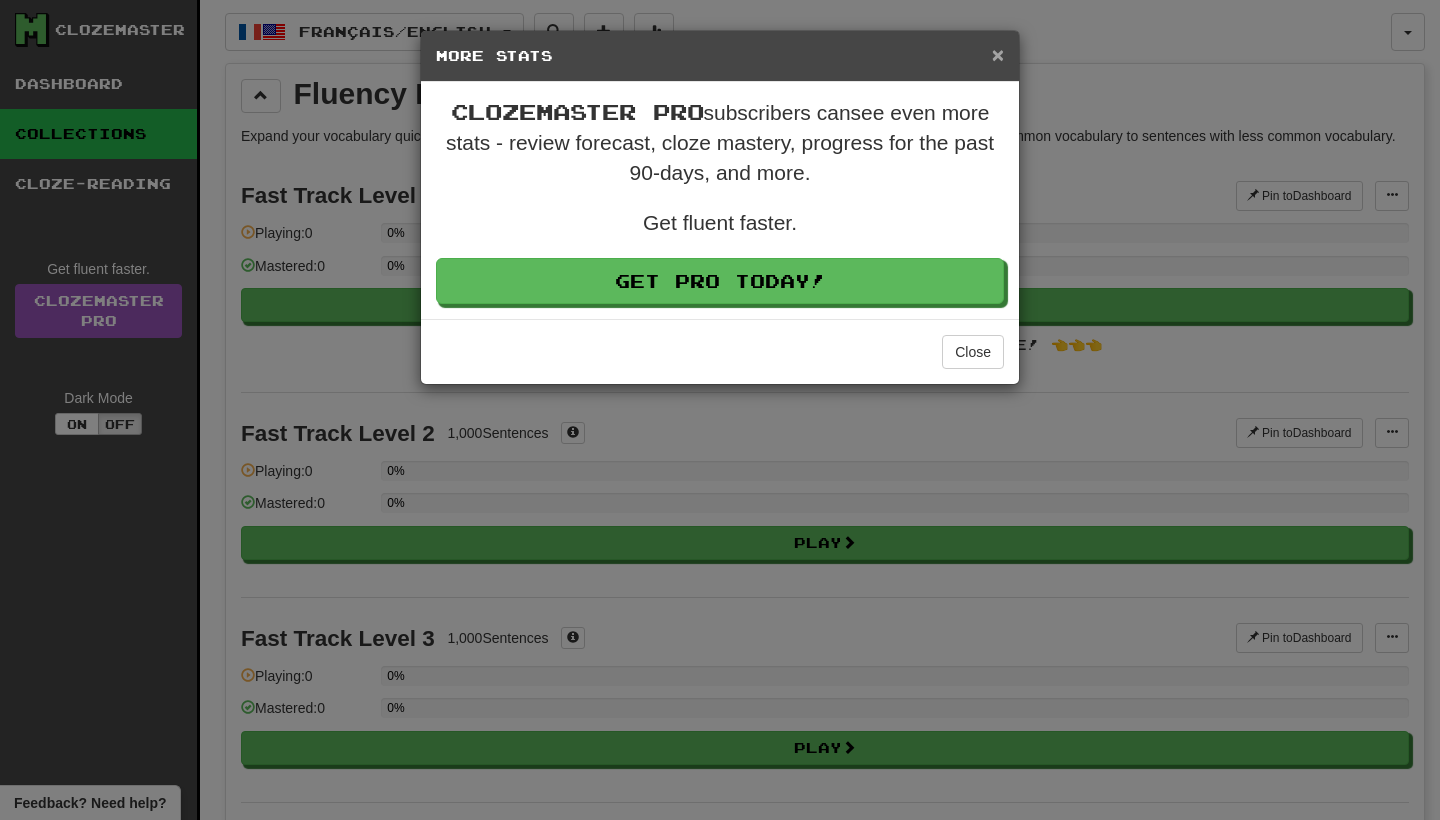 click on "×" at bounding box center (998, 54) 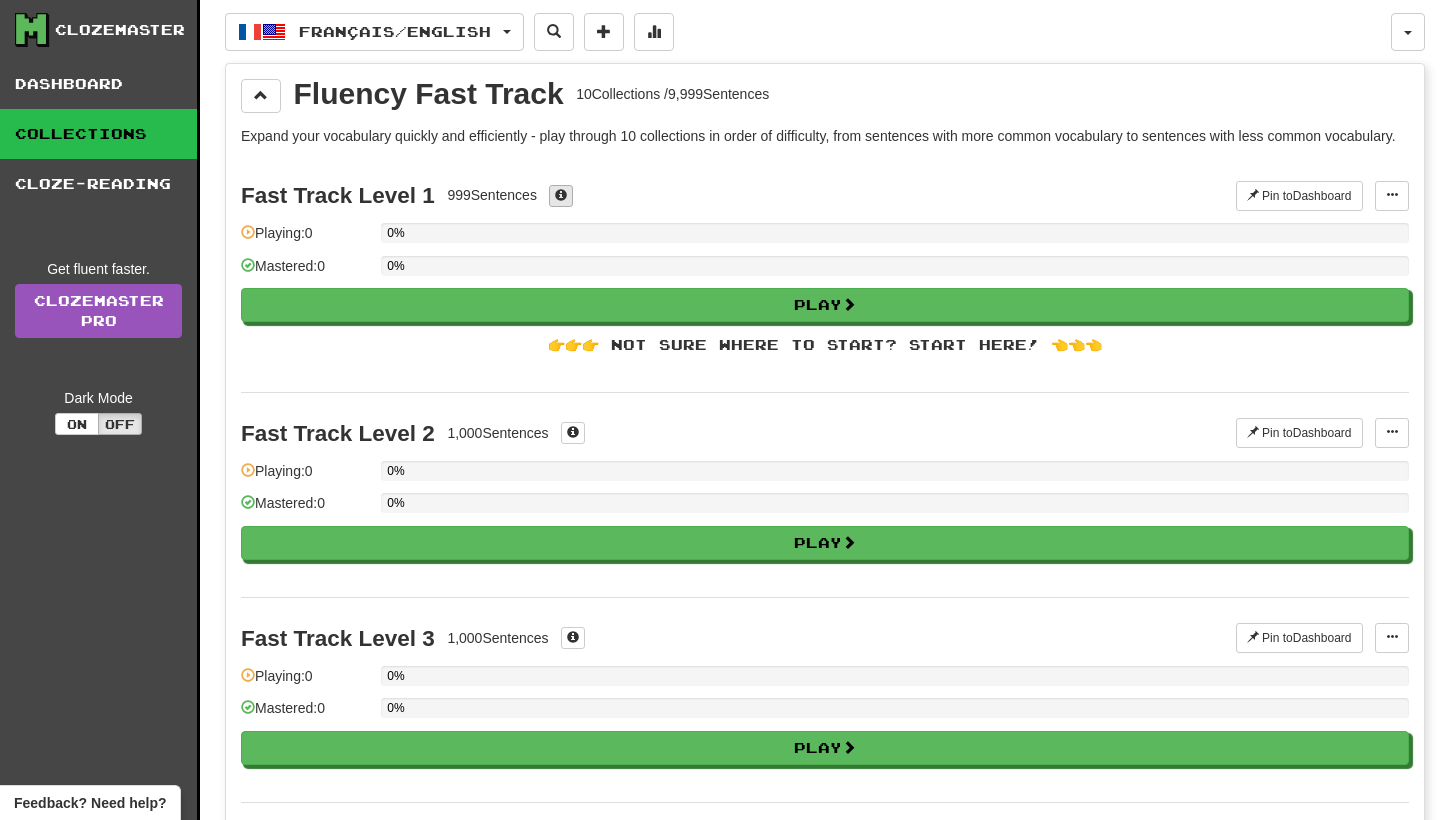 click at bounding box center (561, 195) 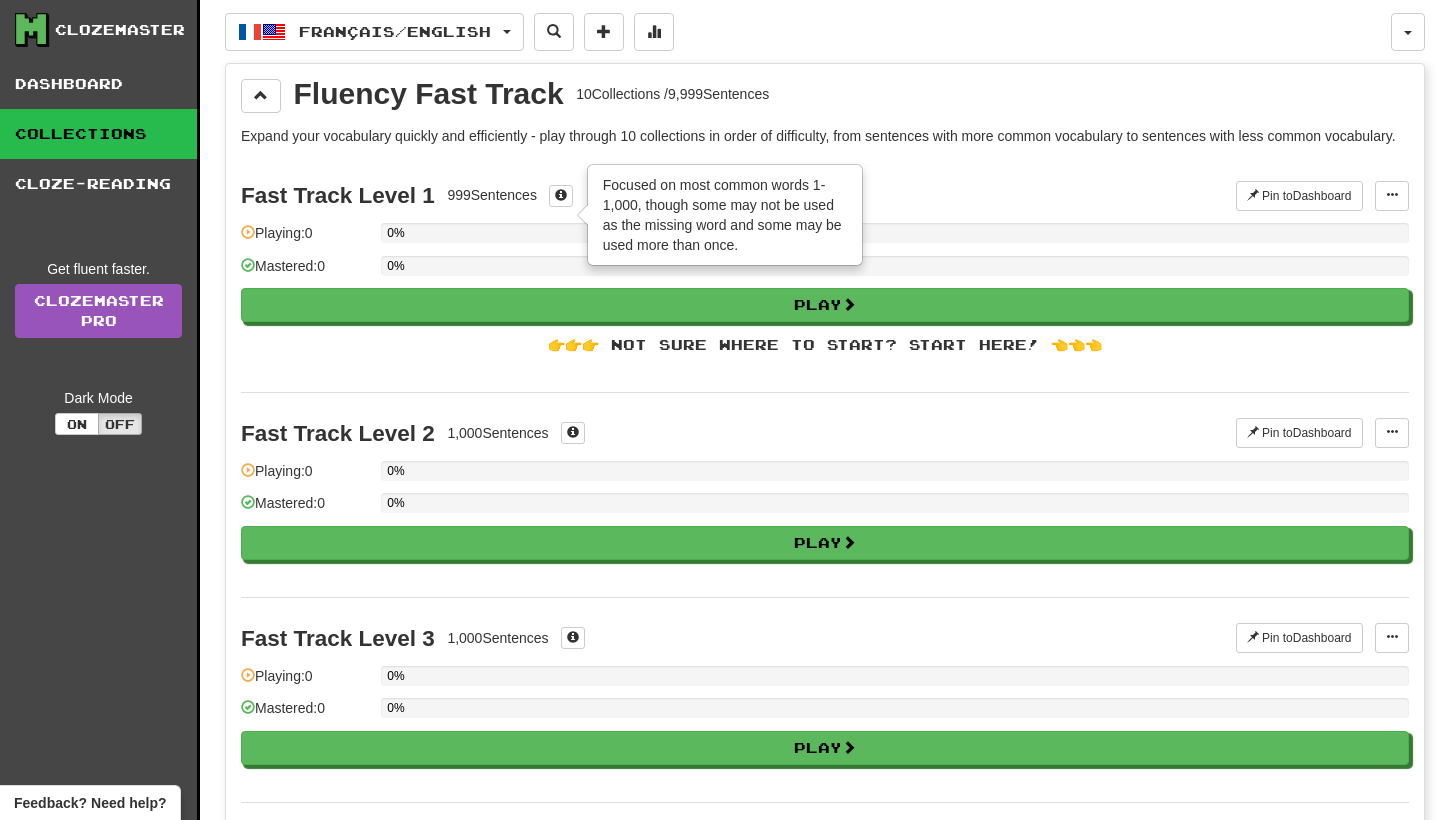 click on "Expand your vocabulary quickly and efficiently - play through 10 collections in order of difficulty, from sentences with more common vocabulary to sentences with less common vocabulary. Fast Track Level 1 999  Sentences × Focused on most common words 1-1,000, though some may not be used as the missing word and some may be used more than once.   Pin to  Dashboard   Pin to  Dashboard Manage Sentences  Playing:  0 0%  Mastered:  0 0% Play  👉👉👉 Not sure where to start? Start here! 👈👈👈 Fast Track Level 2 1,000  Sentences   Pin to  Dashboard   Pin to  Dashboard Manage Sentences  Playing:  0 0%  Mastered:  0 0% Play  Fast Track Level 3 1,000  Sentences   Pin to  Dashboard   Pin to  Dashboard Manage Sentences  Playing:  0 0%  Mastered:  0 0% Play  Fast Track Level 4 1,000  Sentences   Pin to  Dashboard   Pin to  Dashboard Manage Sentences  Playing:  0 0%  Mastered:  0 0% Play  Fast Track Level 5 1,000  Sentences   Pin to  Dashboard   Pin to  Dashboard Manage Sentences  Playing:  0 0%  Mastered:  0" at bounding box center (825, 1182) 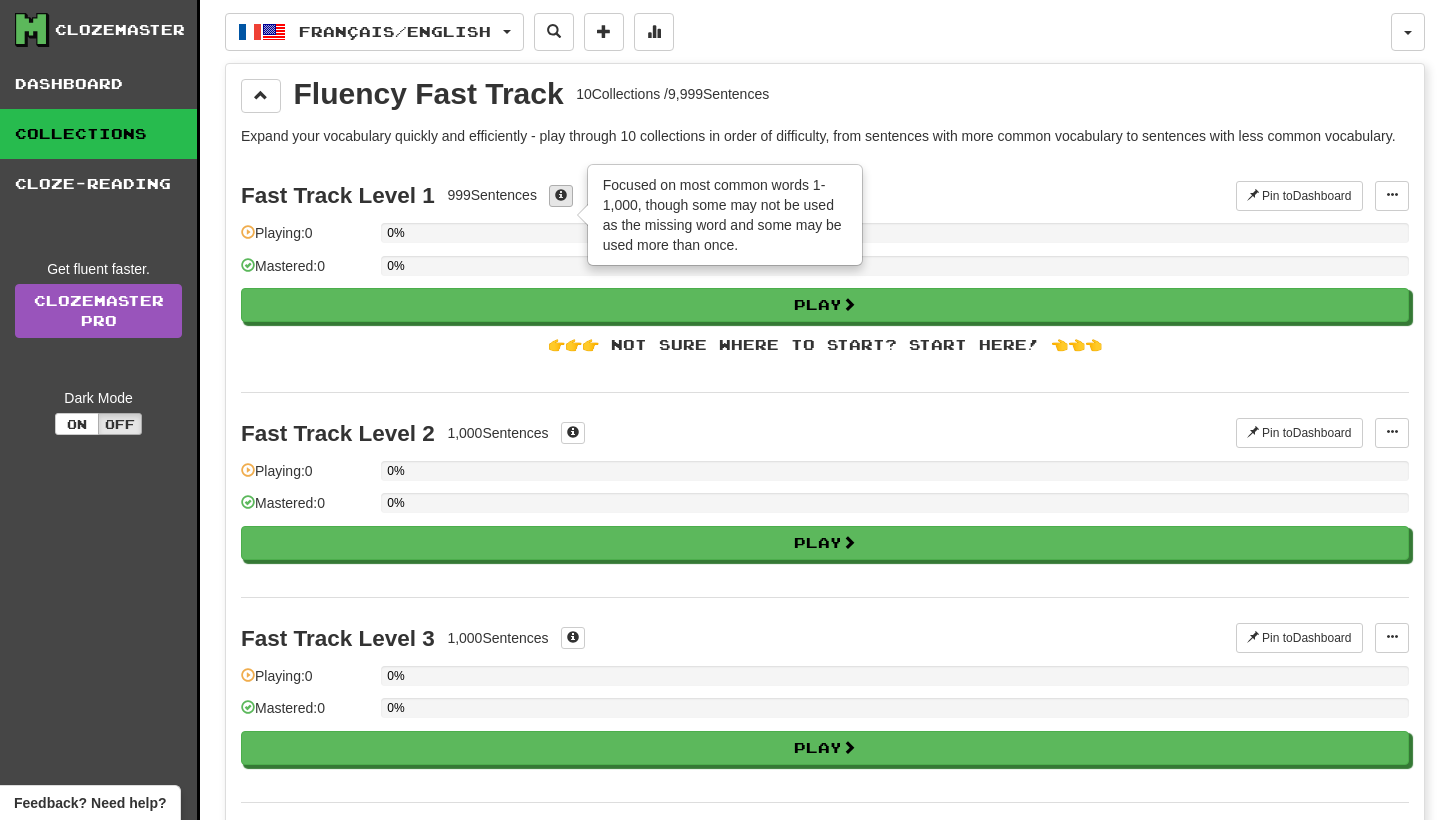 click at bounding box center [561, 195] 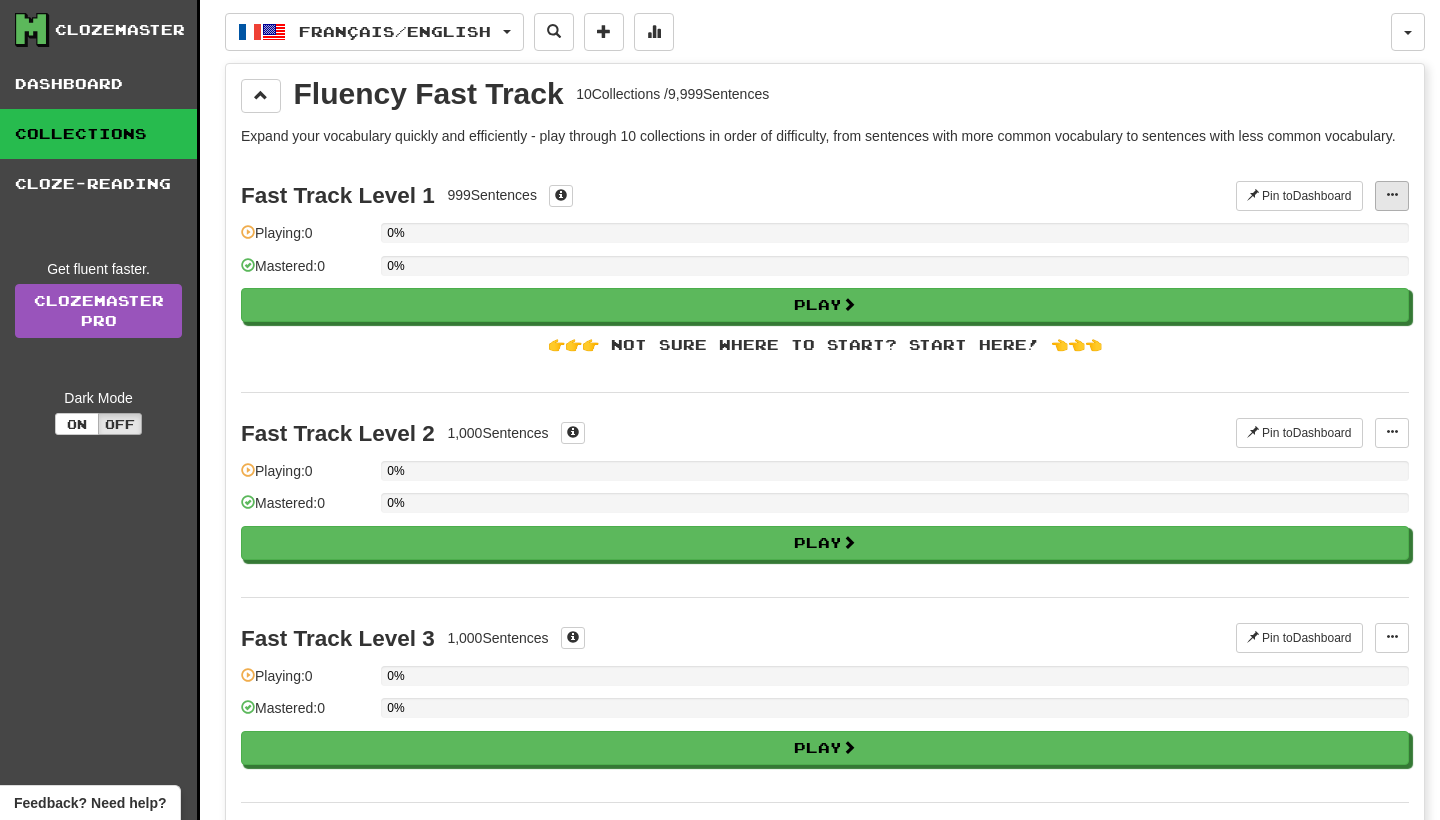 click at bounding box center [1392, 196] 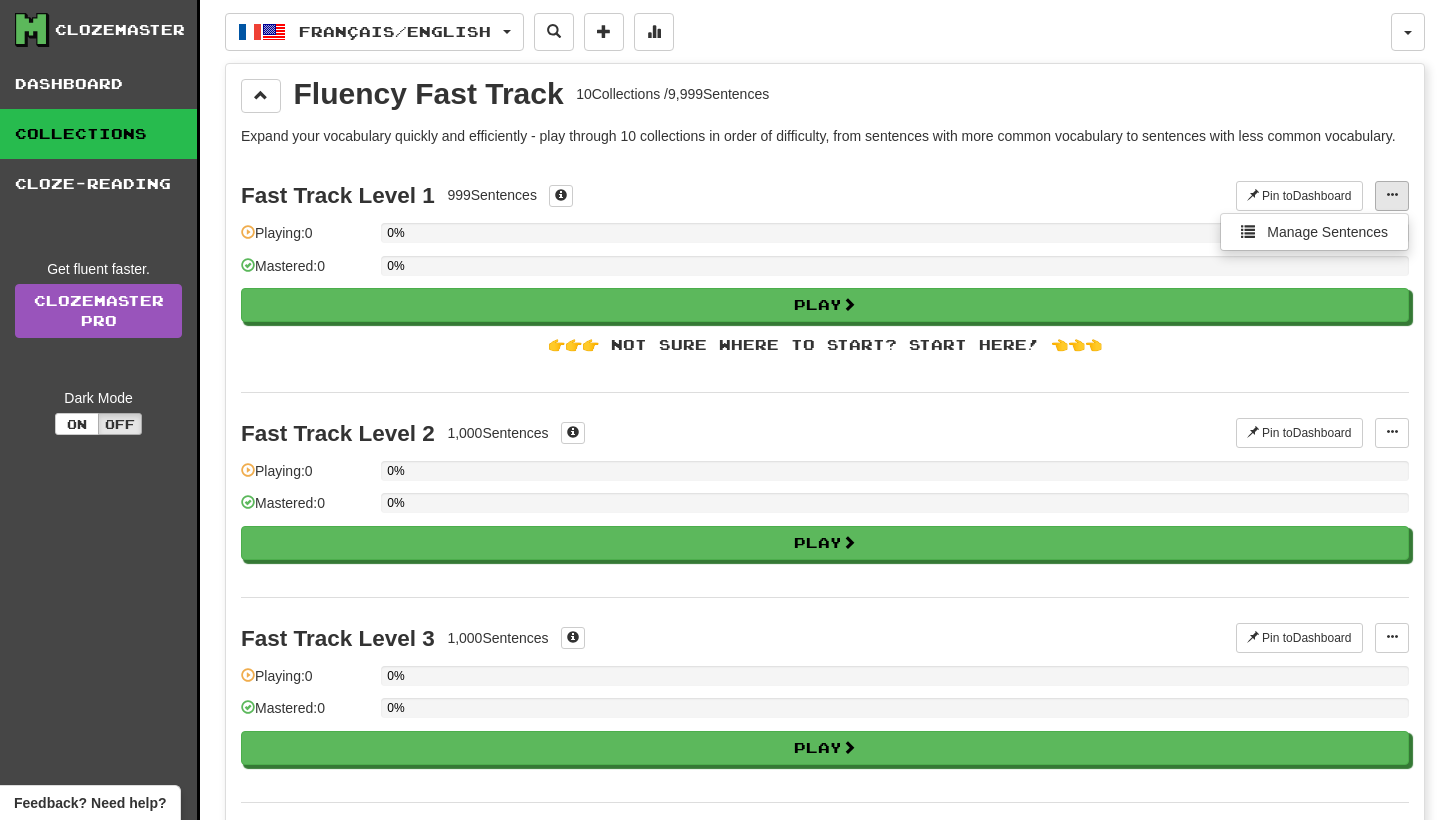click at bounding box center (1392, 196) 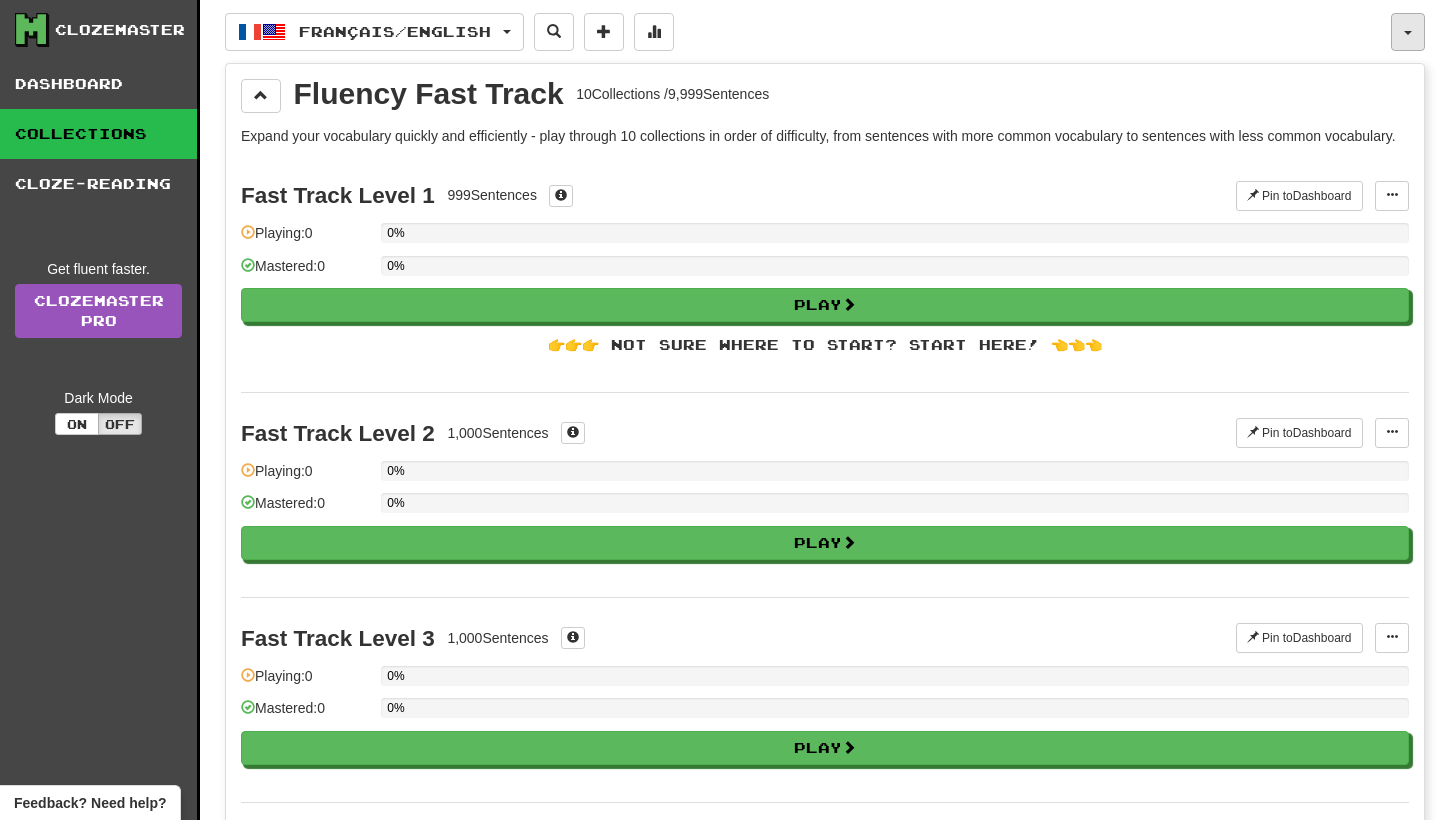 click at bounding box center [1408, 32] 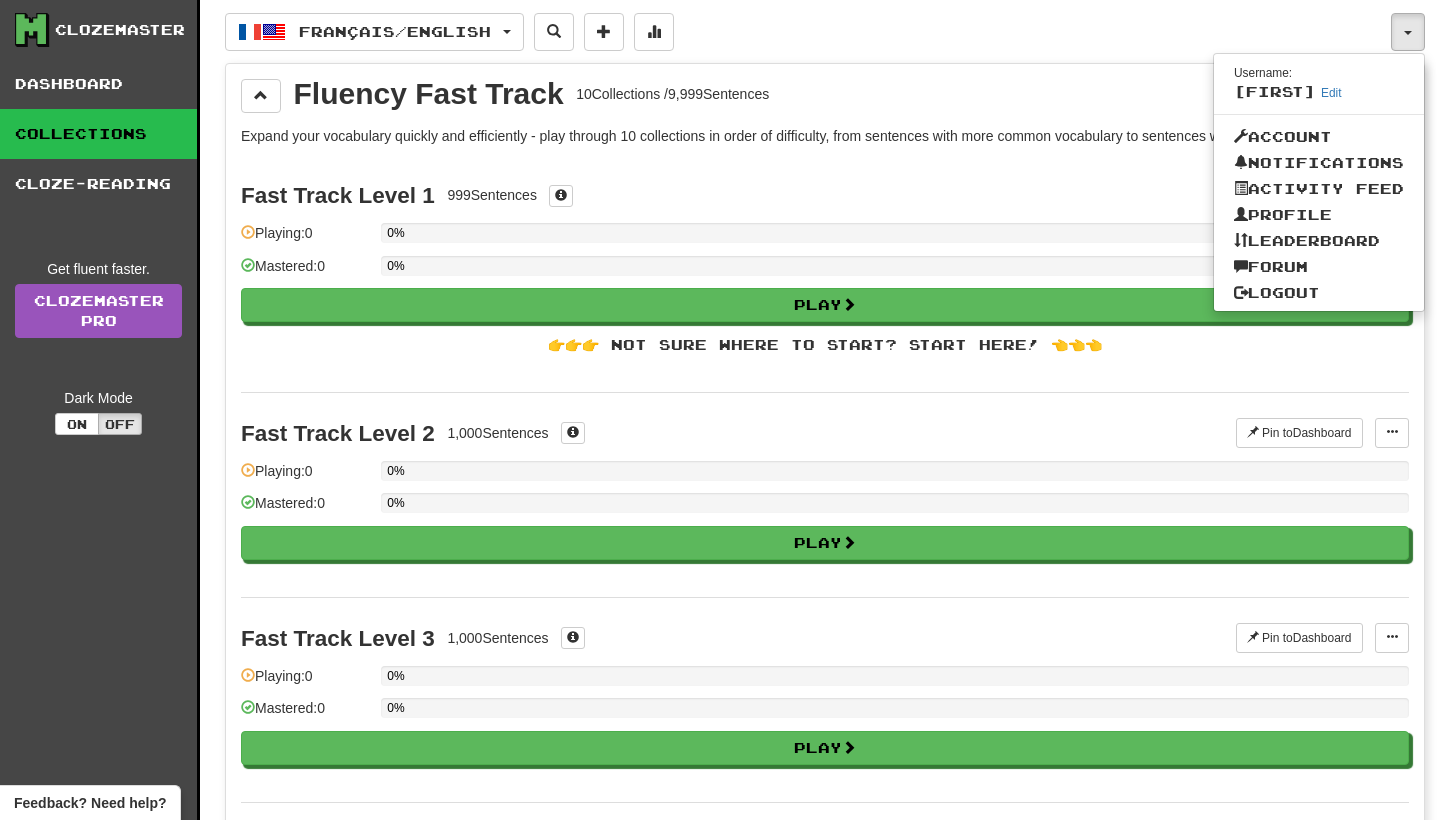 click on "Français  /  English Deutsch  /  Español Streak:  0   Review:  20 Points today:  0 Français  /  English Streak:  0   Review:  0 Points today:  0 Italiano  /  English Streak:  0   Review:  639 Daily Goal:  0  /  500  Language Pairing" at bounding box center (808, 32) 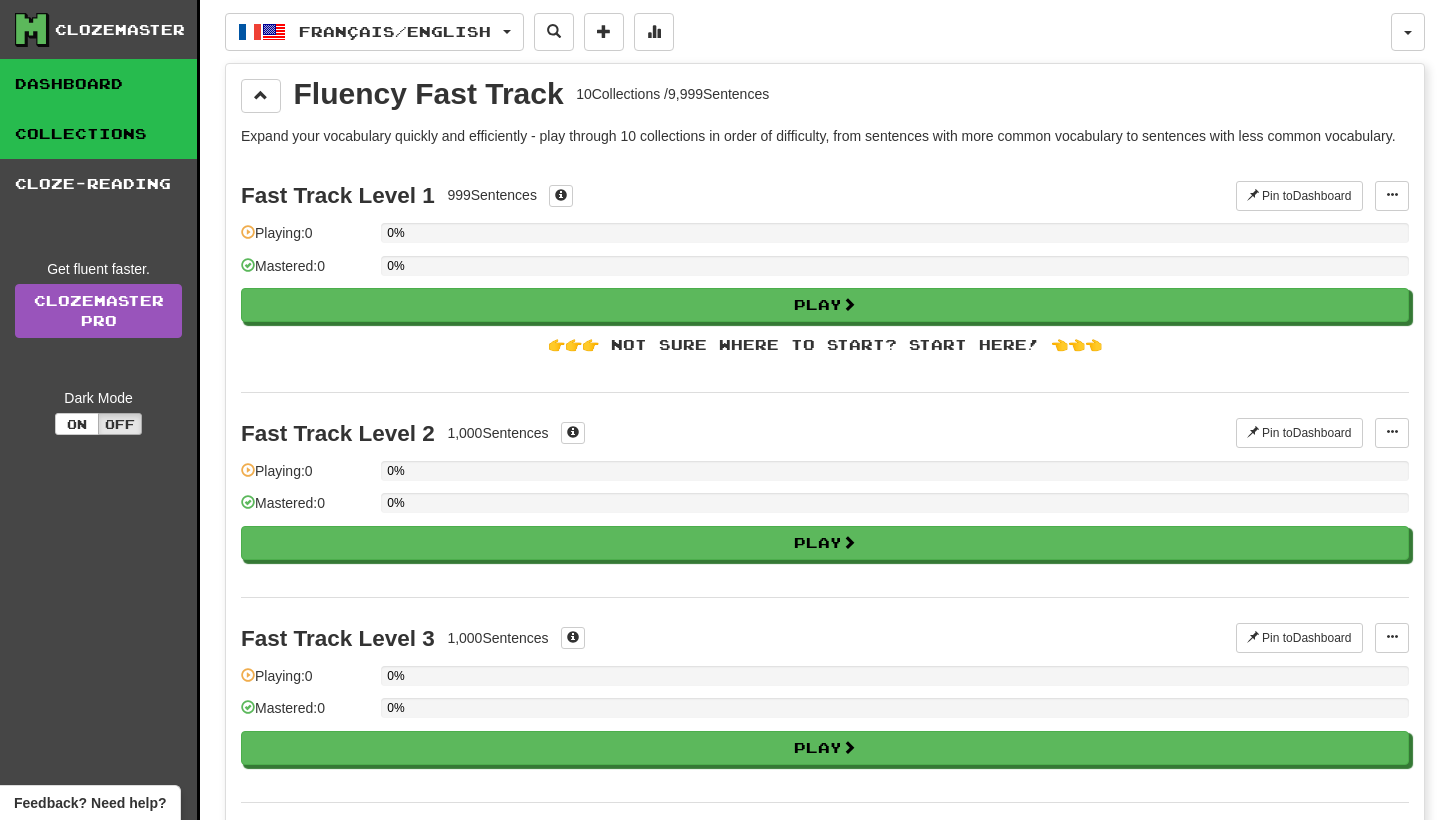 click on "Dashboard" at bounding box center (98, 84) 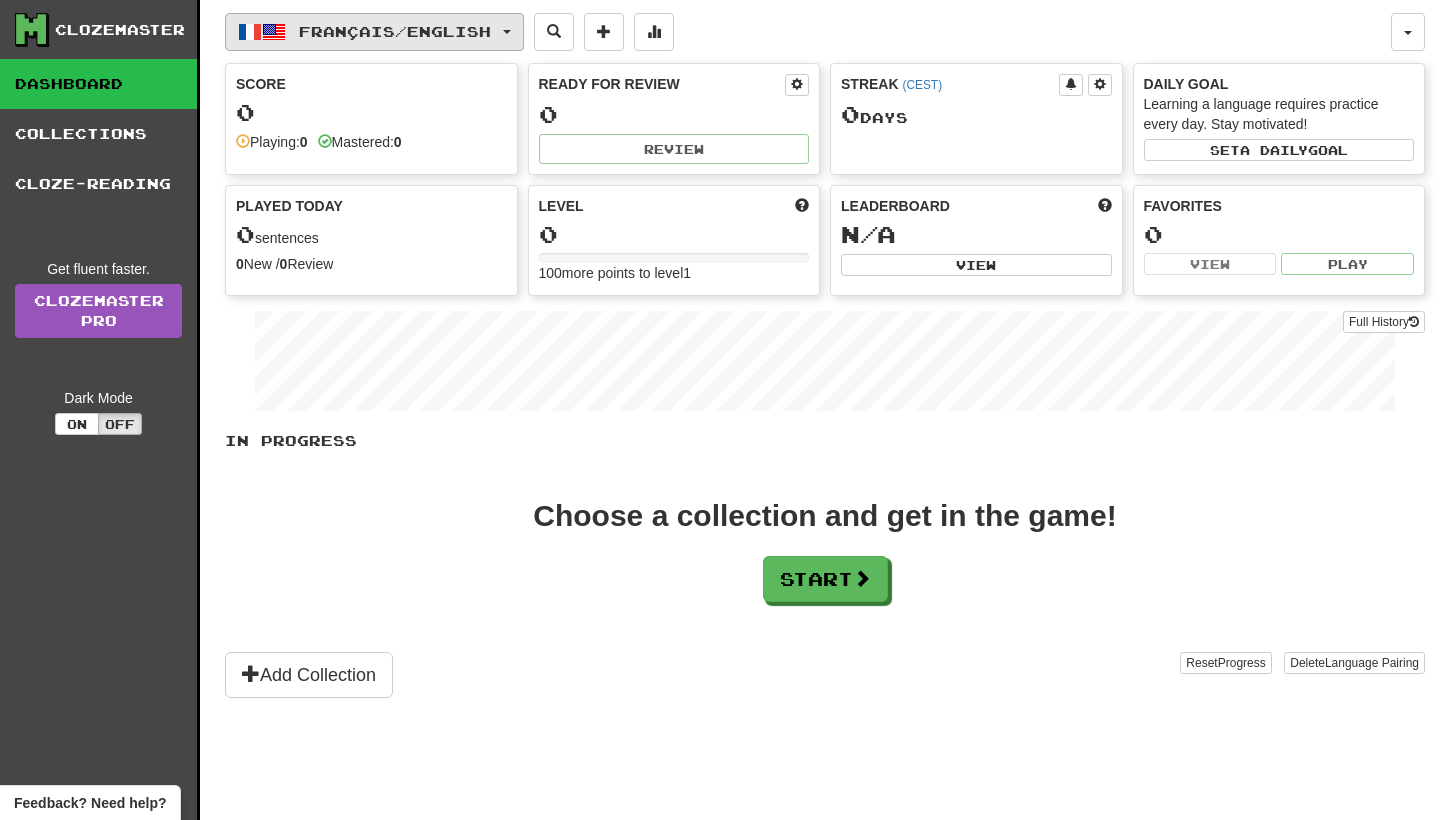 click on "Français  /  English" at bounding box center [395, 31] 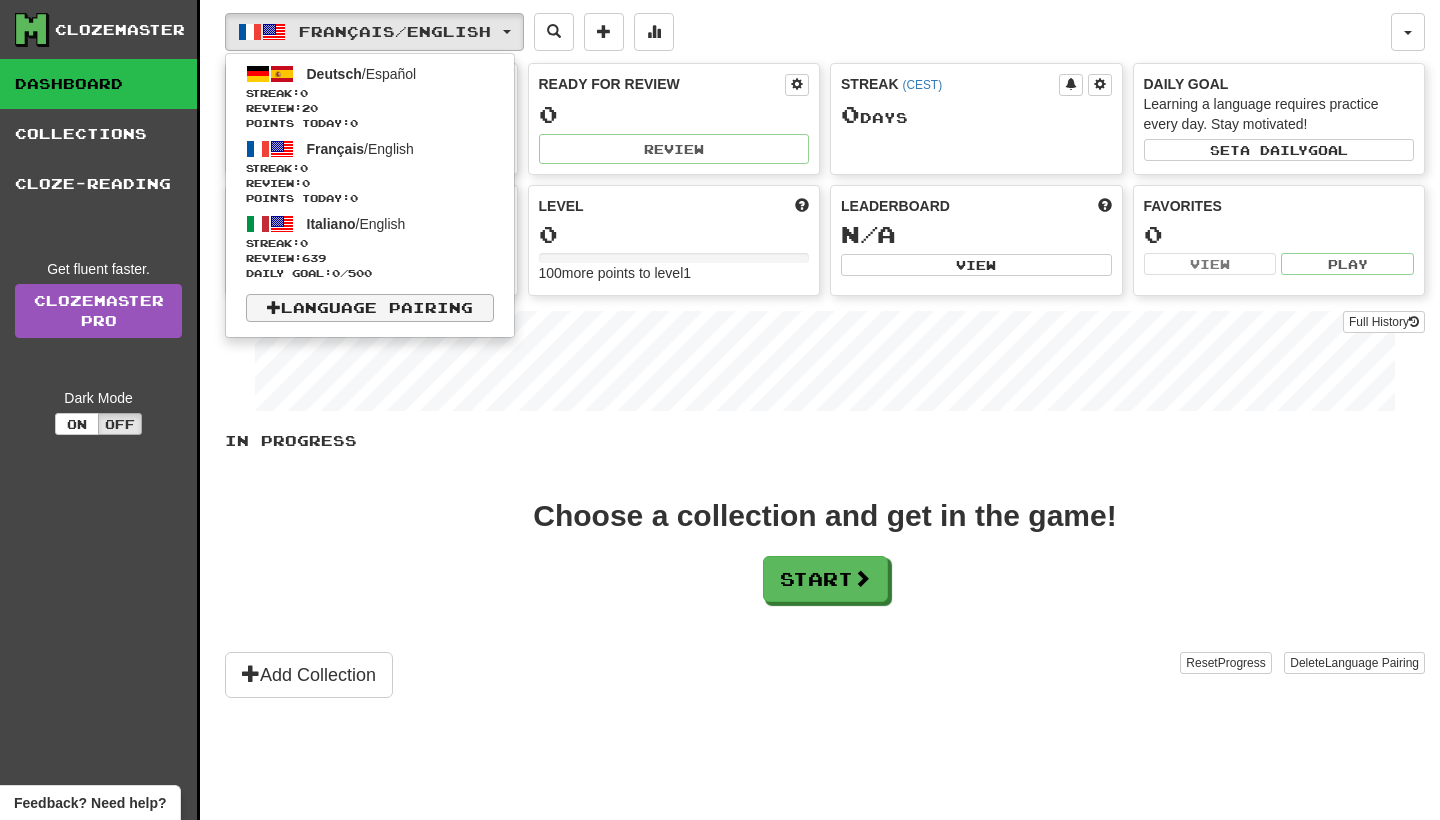 click on "Language Pairing" at bounding box center [370, 308] 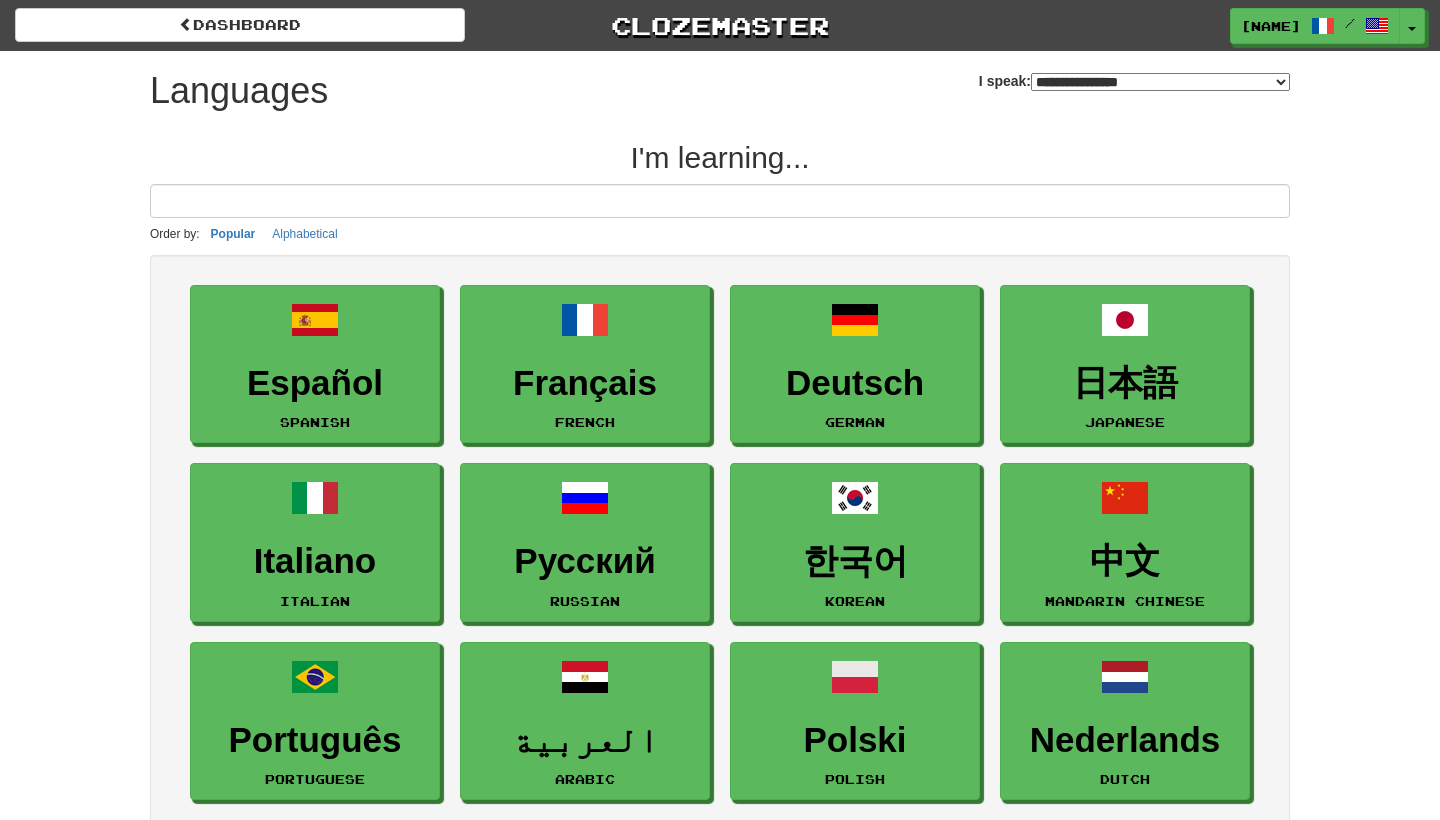select on "*******" 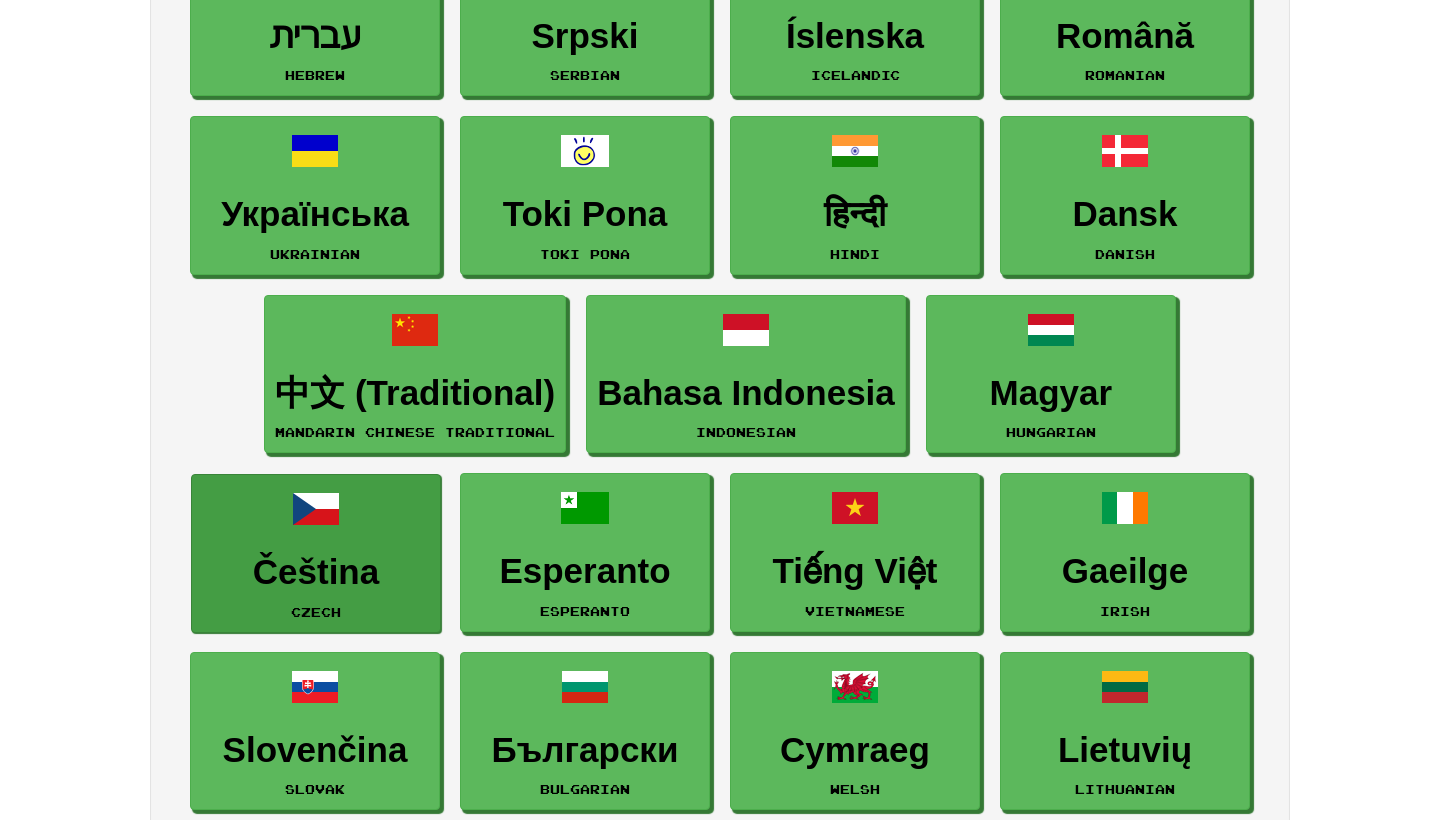 scroll, scrollTop: 1419, scrollLeft: 0, axis: vertical 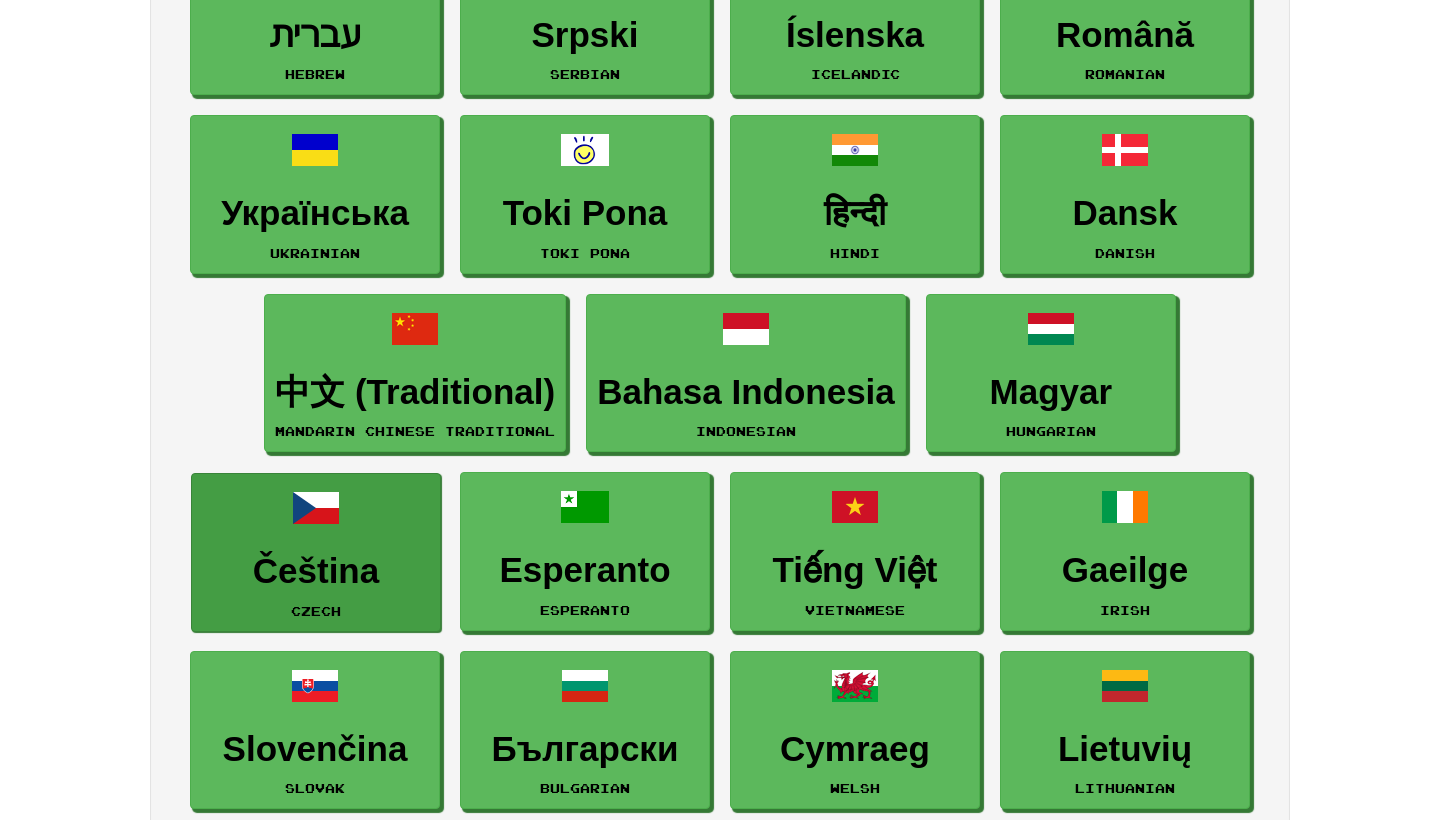 click on "Čeština" at bounding box center [316, 571] 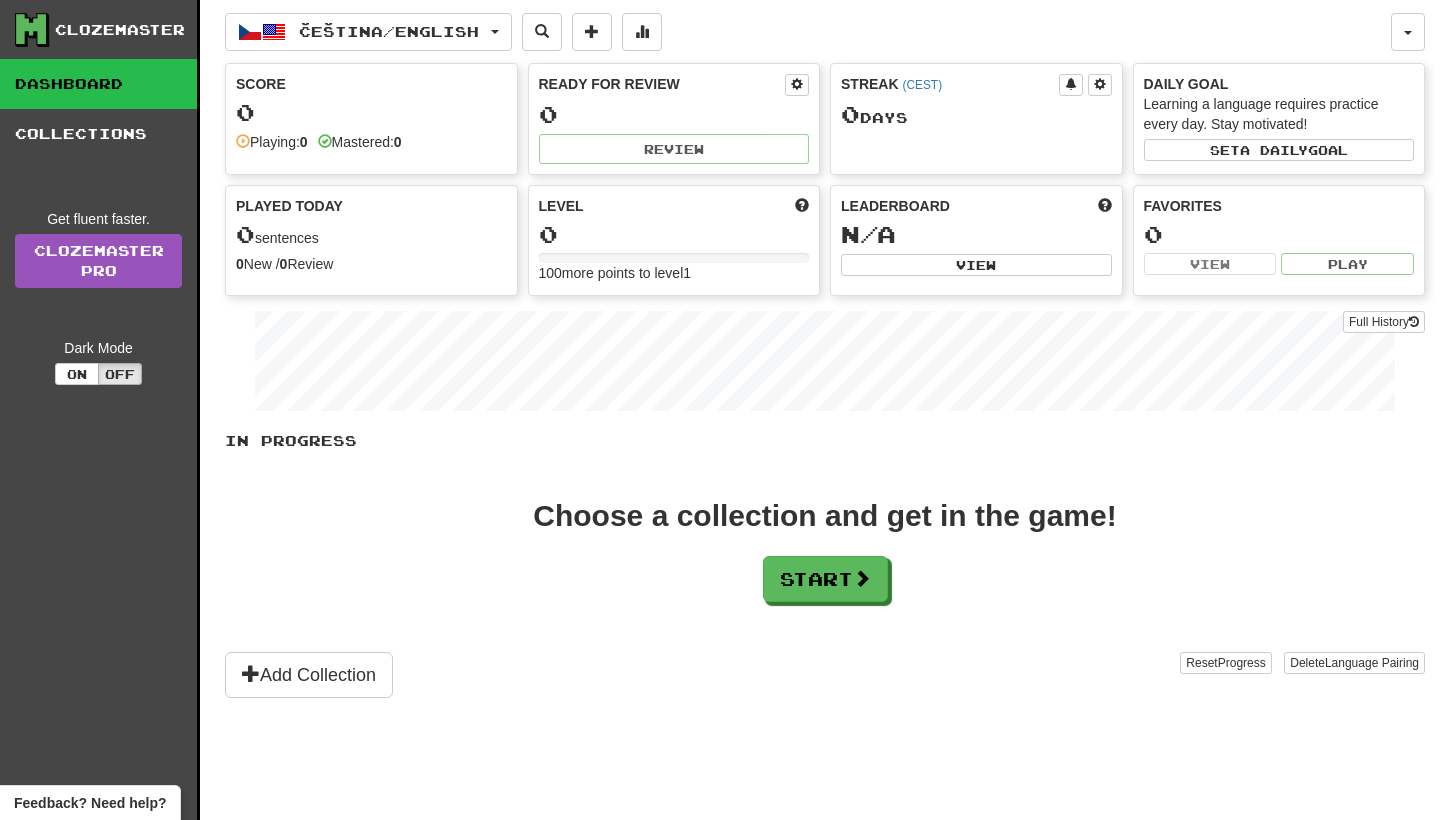 scroll, scrollTop: 0, scrollLeft: 0, axis: both 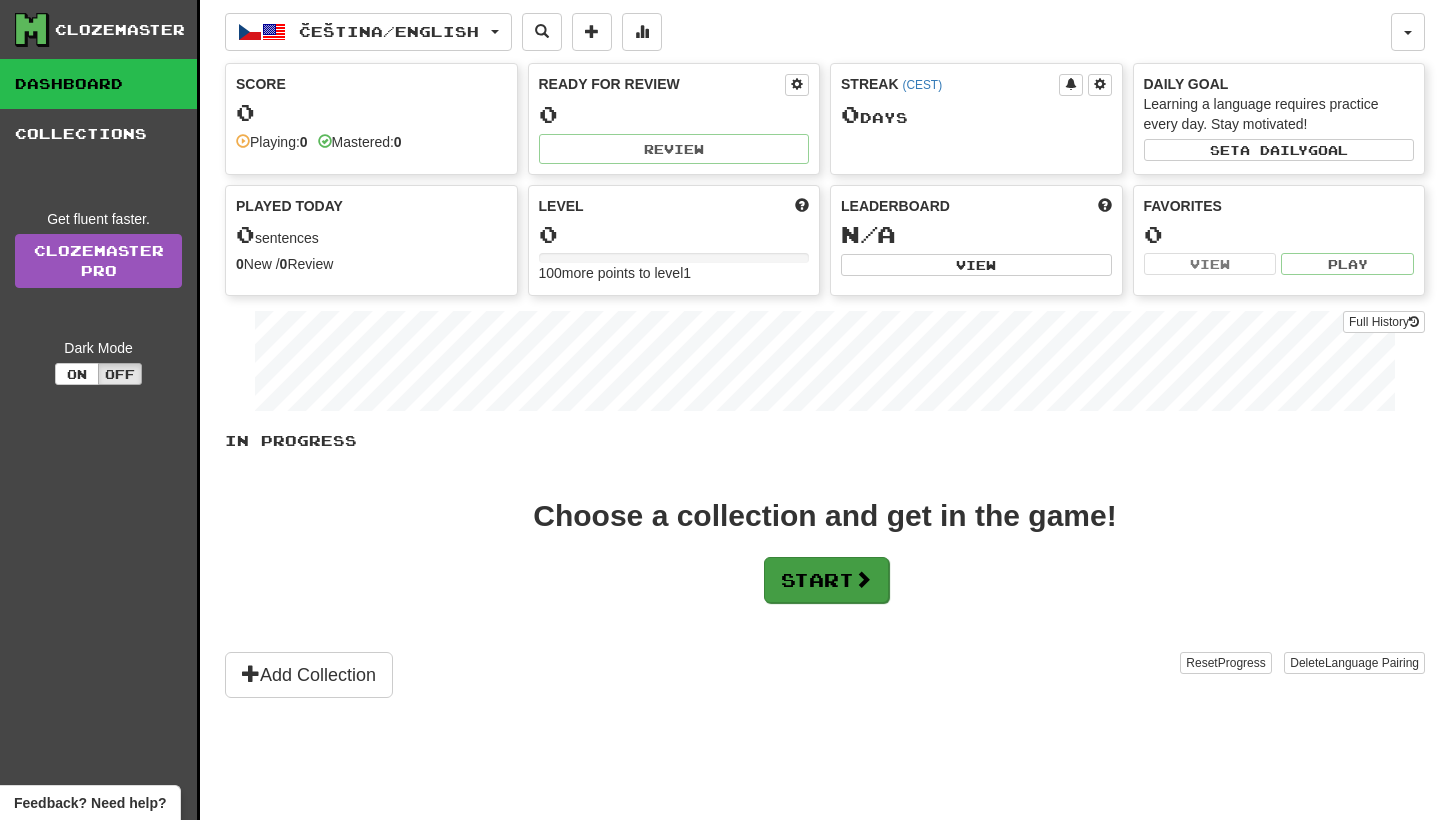 click on "Start" at bounding box center [826, 580] 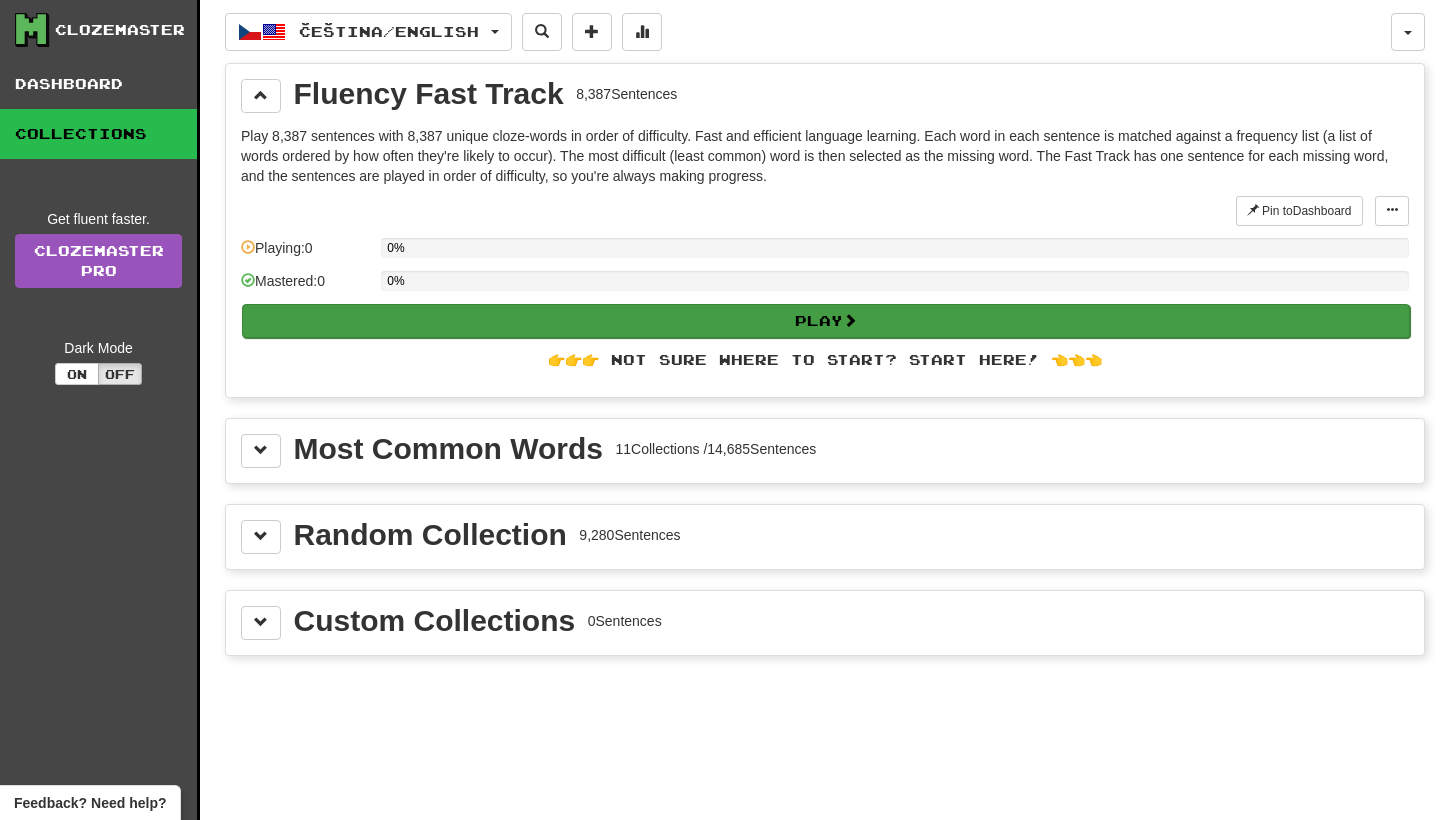 click on "Play" at bounding box center [826, 321] 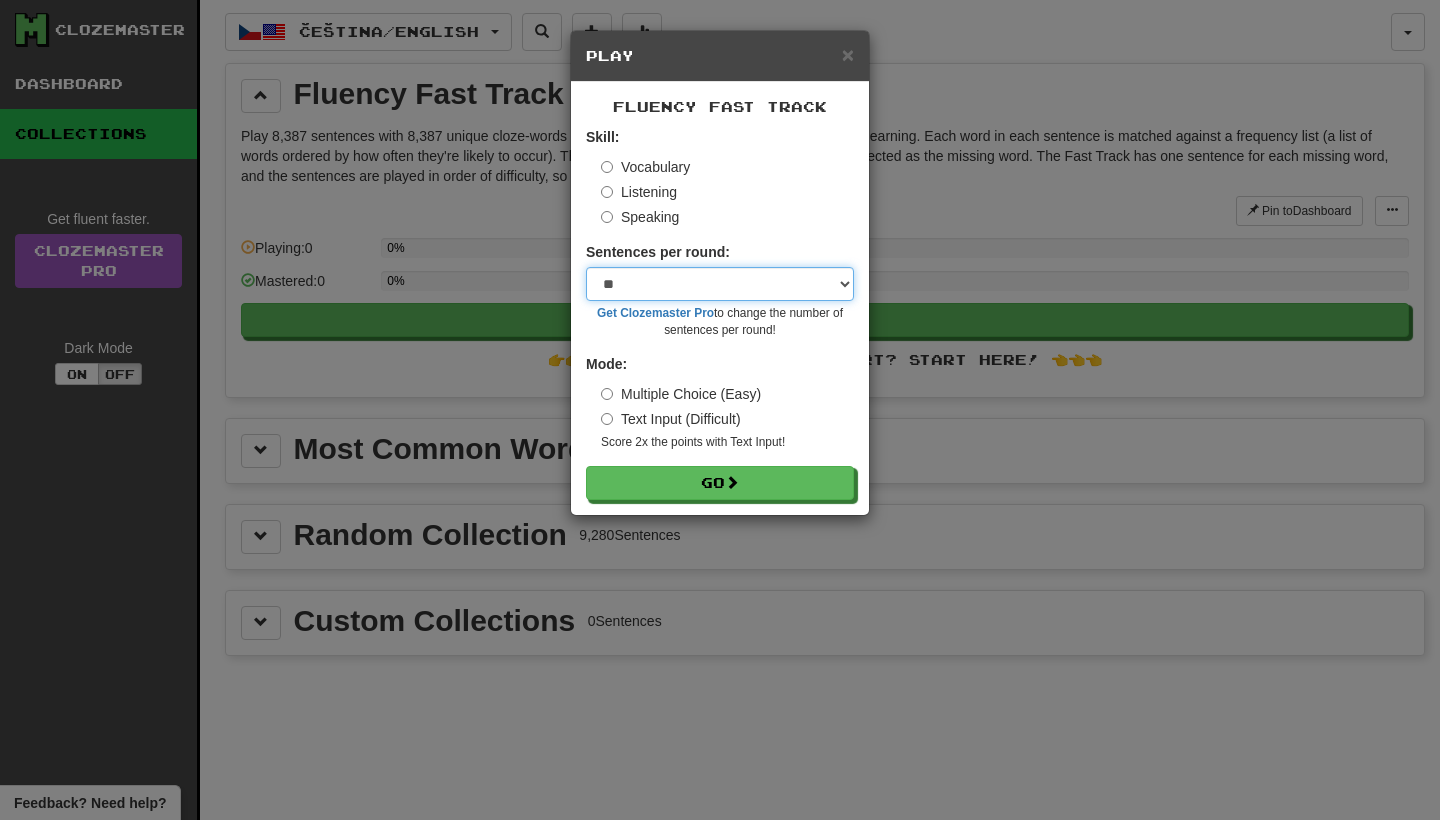 click on "* ** ** ** ** ** *** ********" at bounding box center (720, 284) 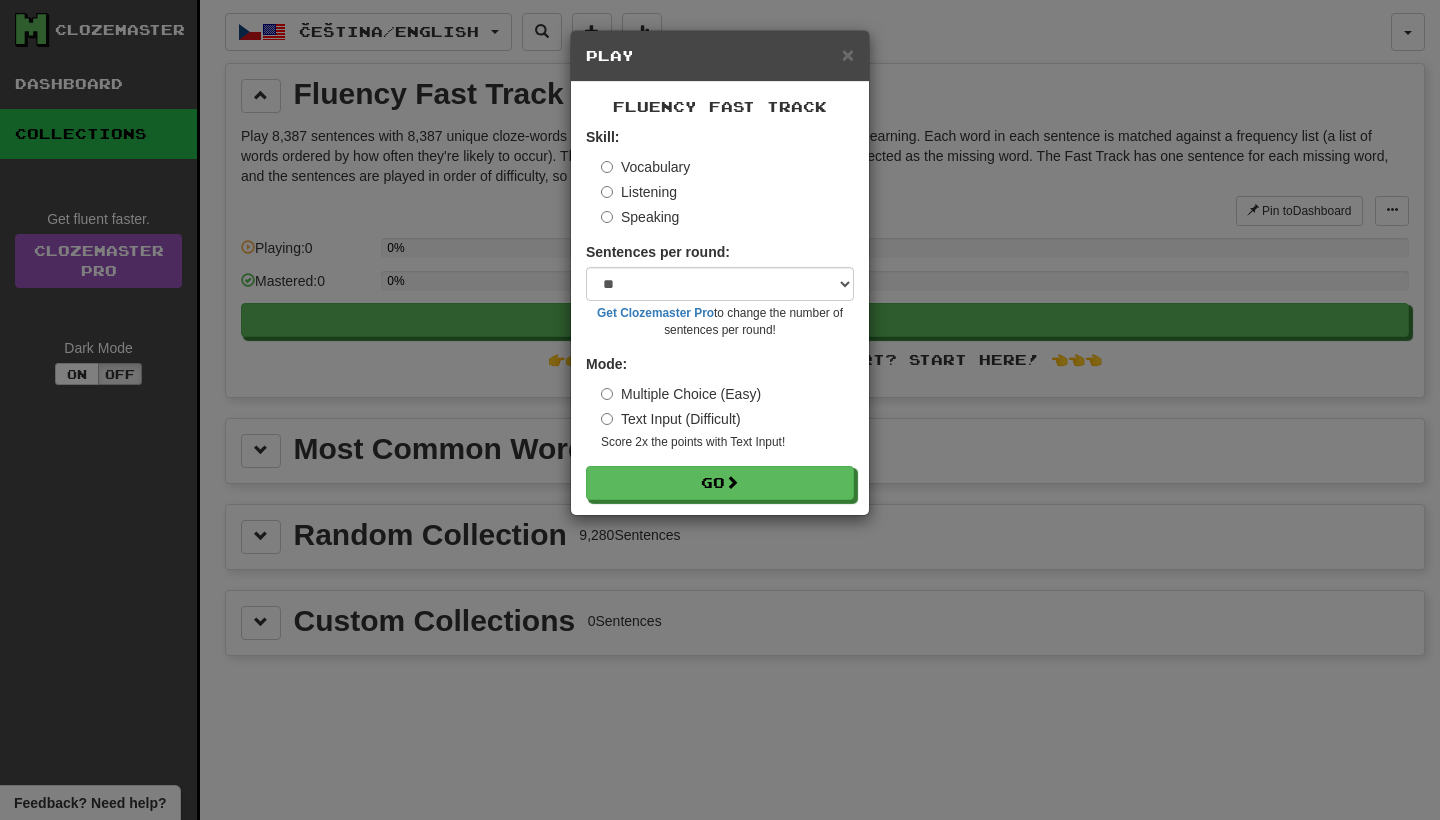 click on "Text Input (Difficult)" at bounding box center (671, 419) 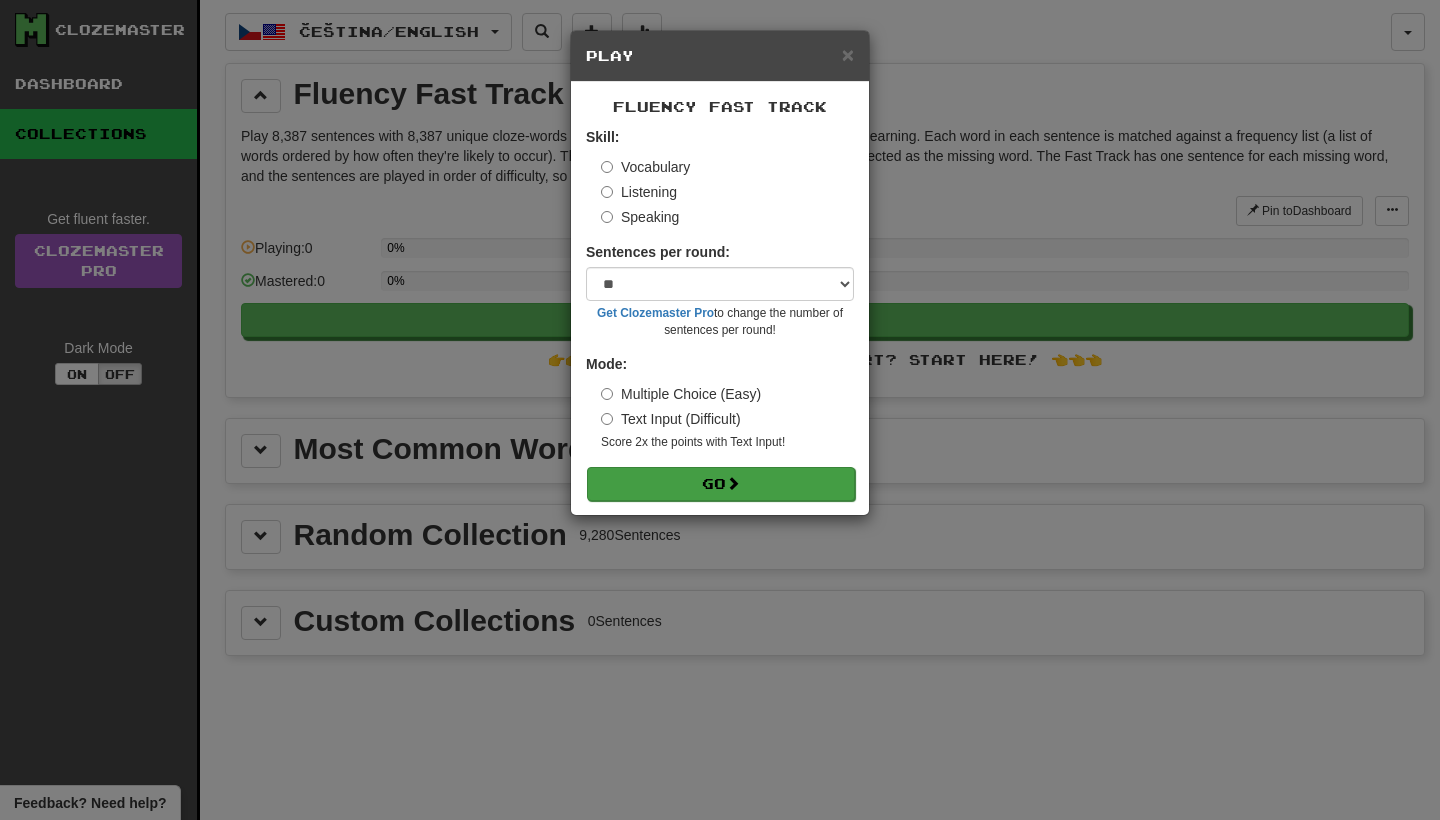 click on "Go" at bounding box center (721, 484) 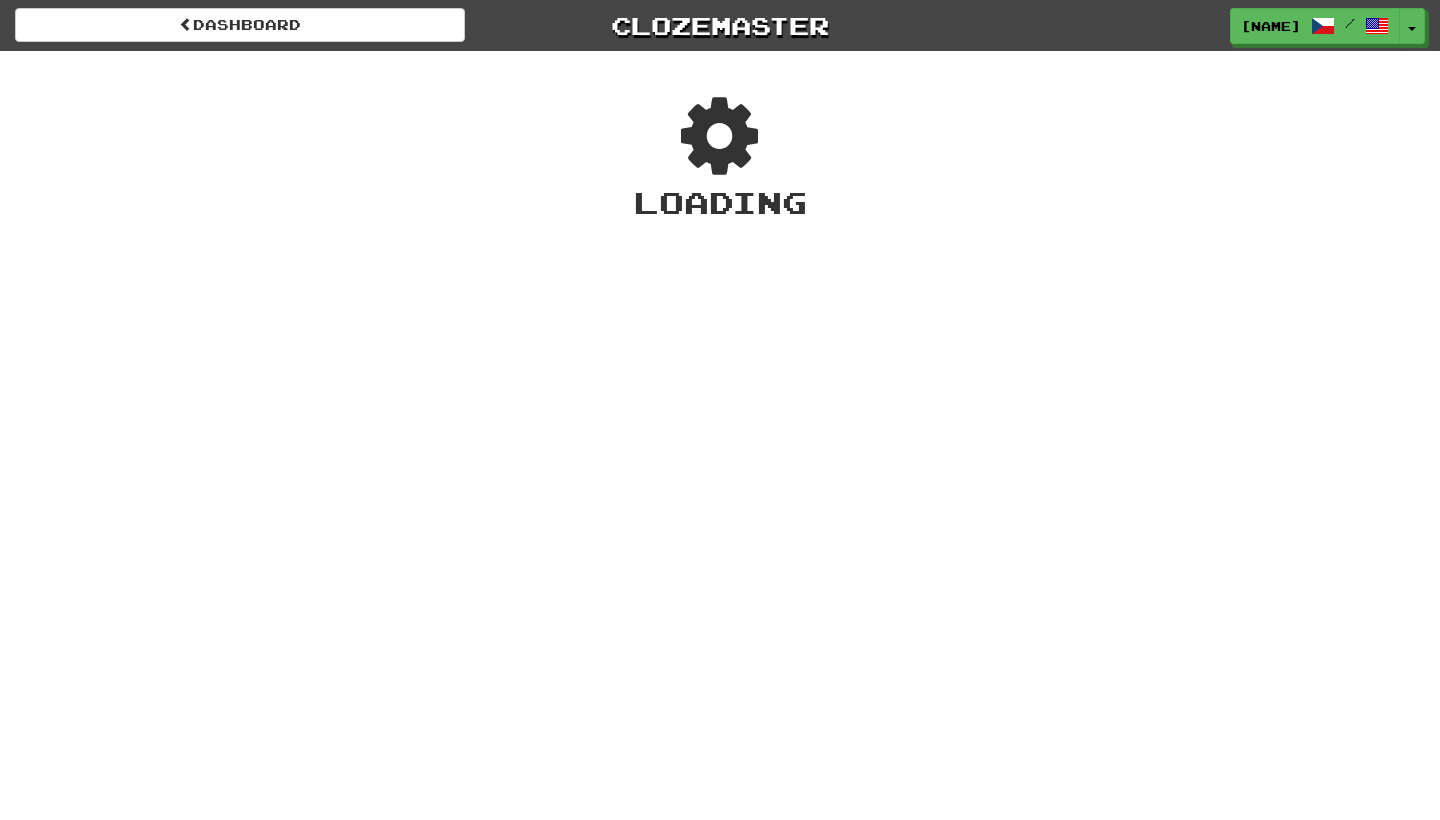 scroll, scrollTop: 0, scrollLeft: 0, axis: both 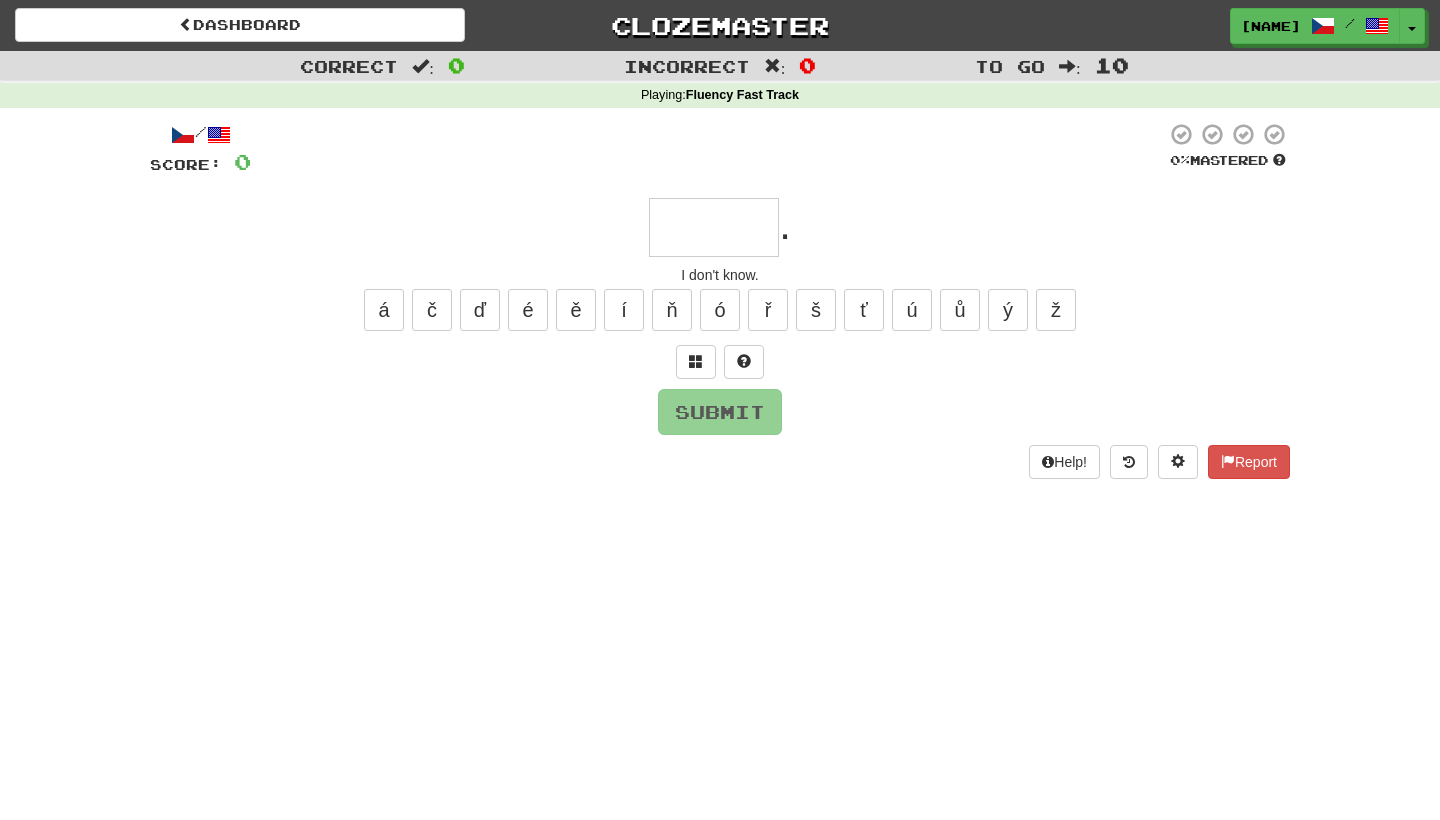 click at bounding box center (714, 227) 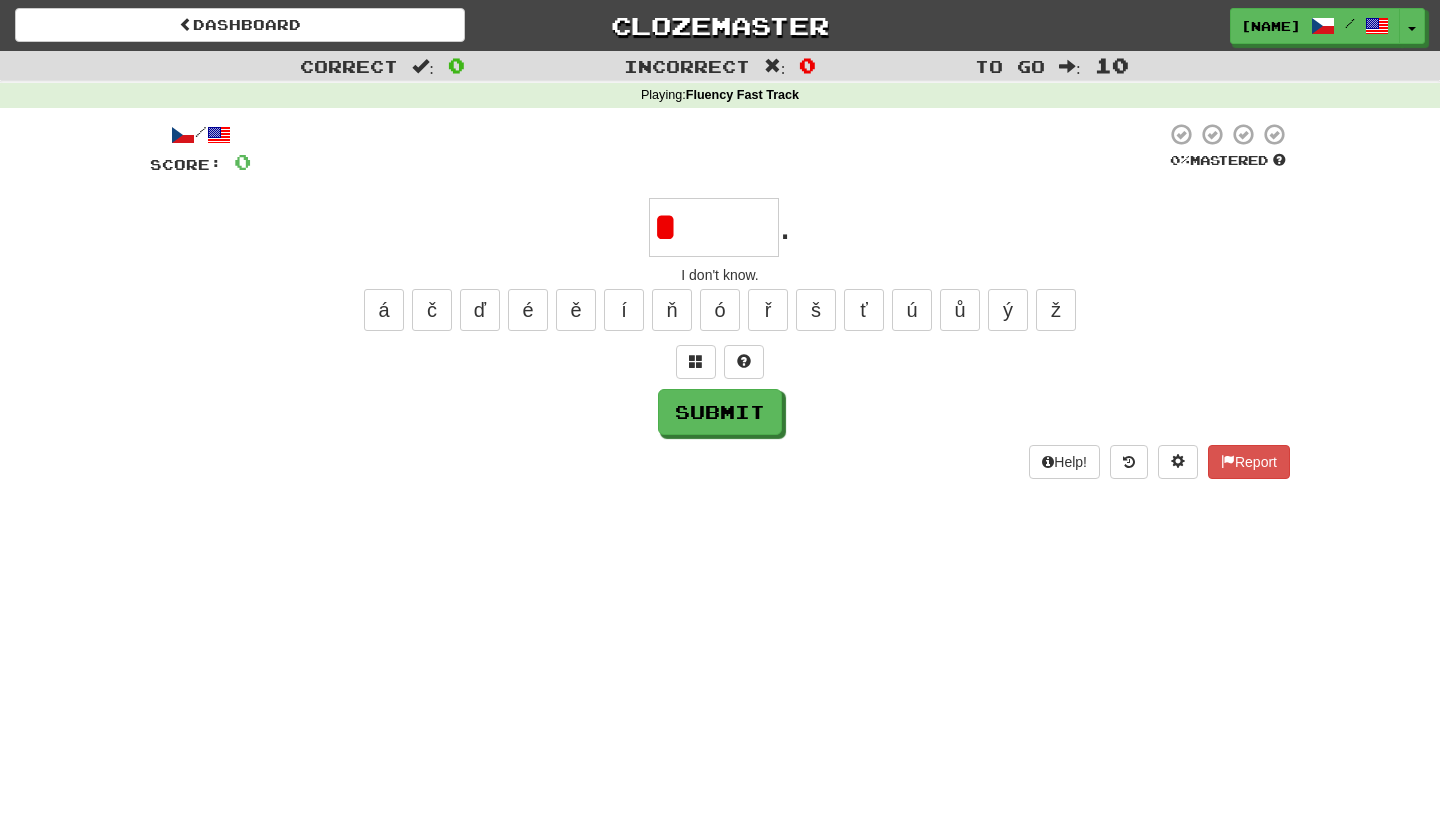 type on "*****" 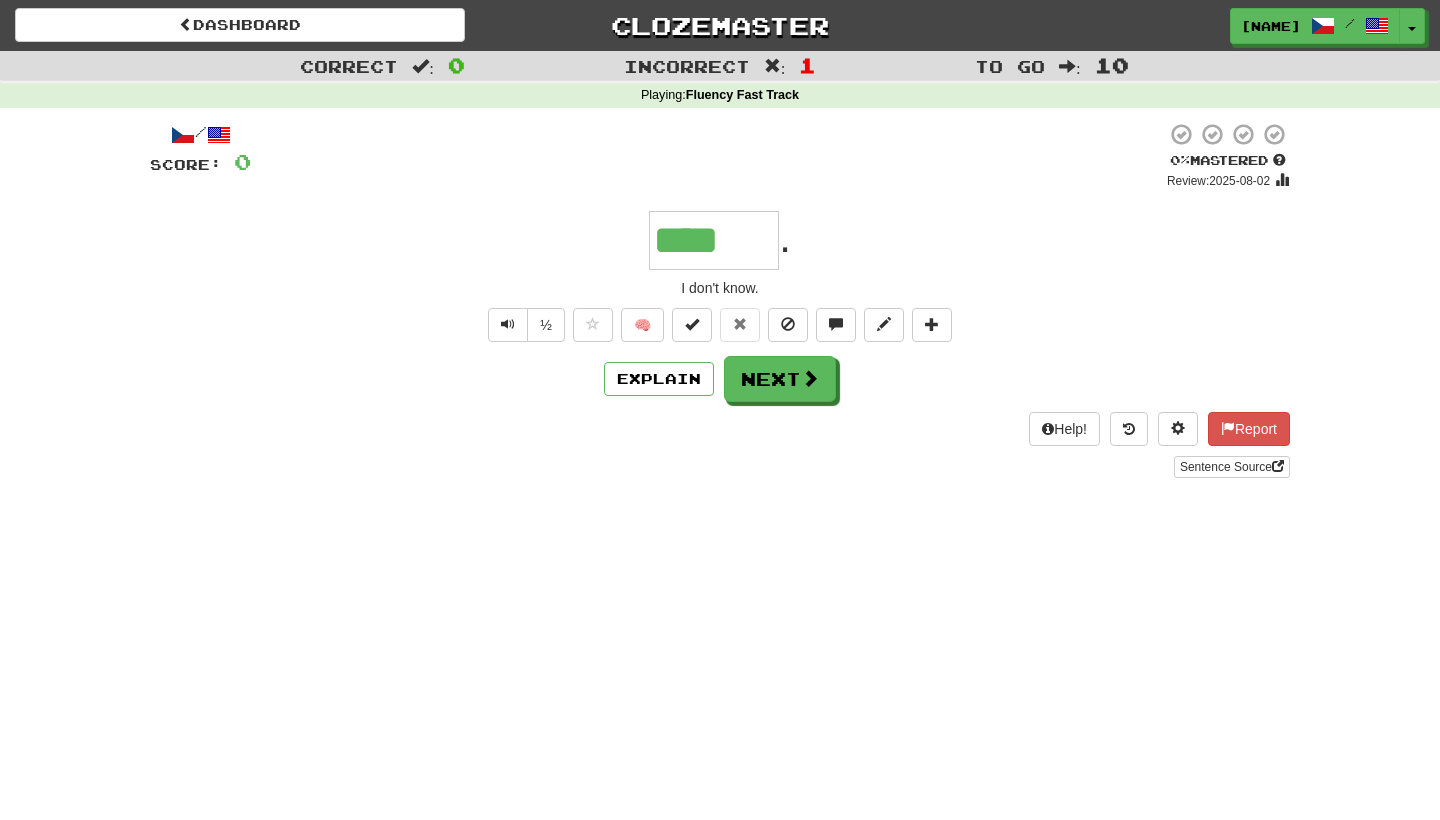 type on "*****" 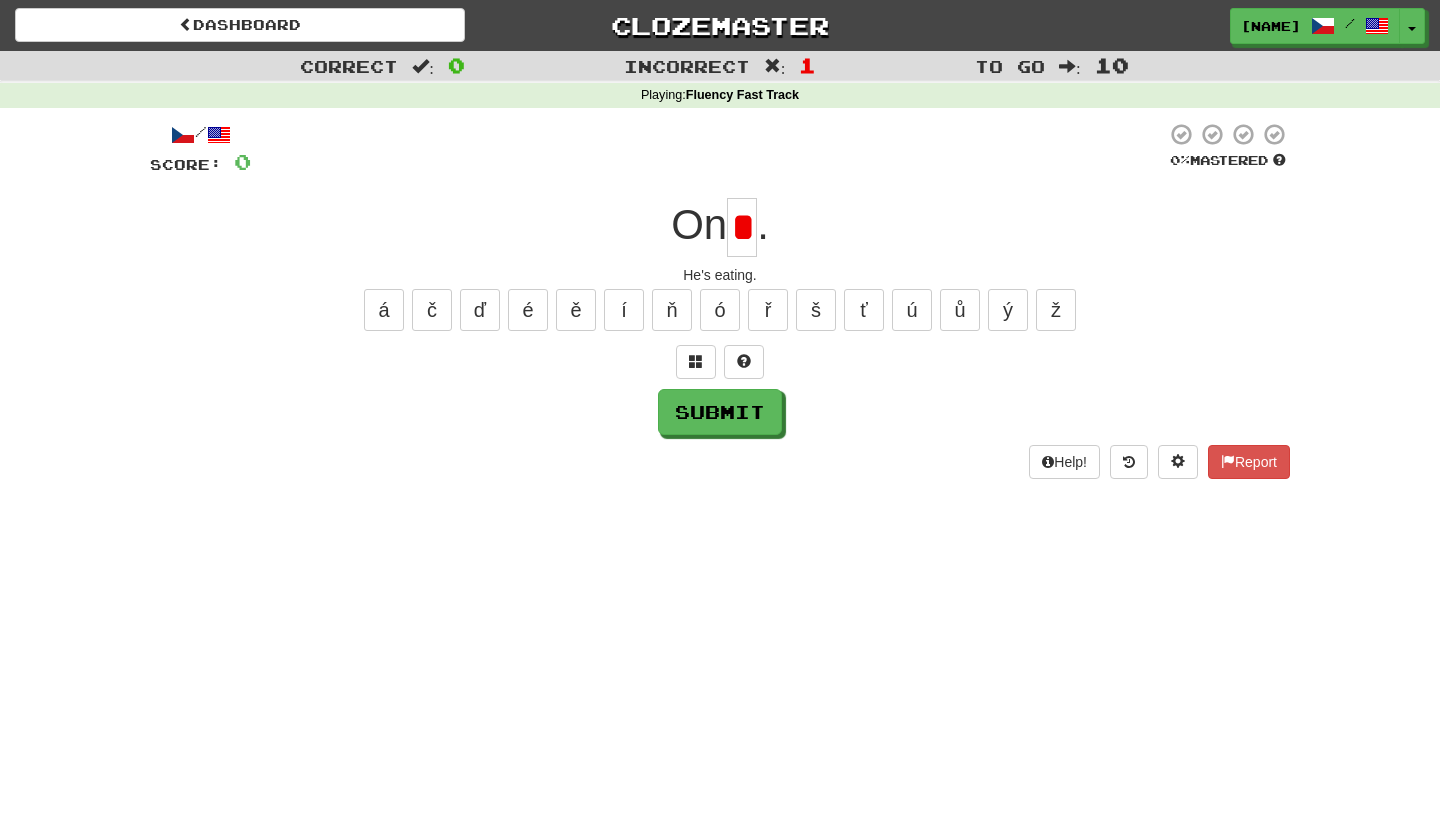 type on "*" 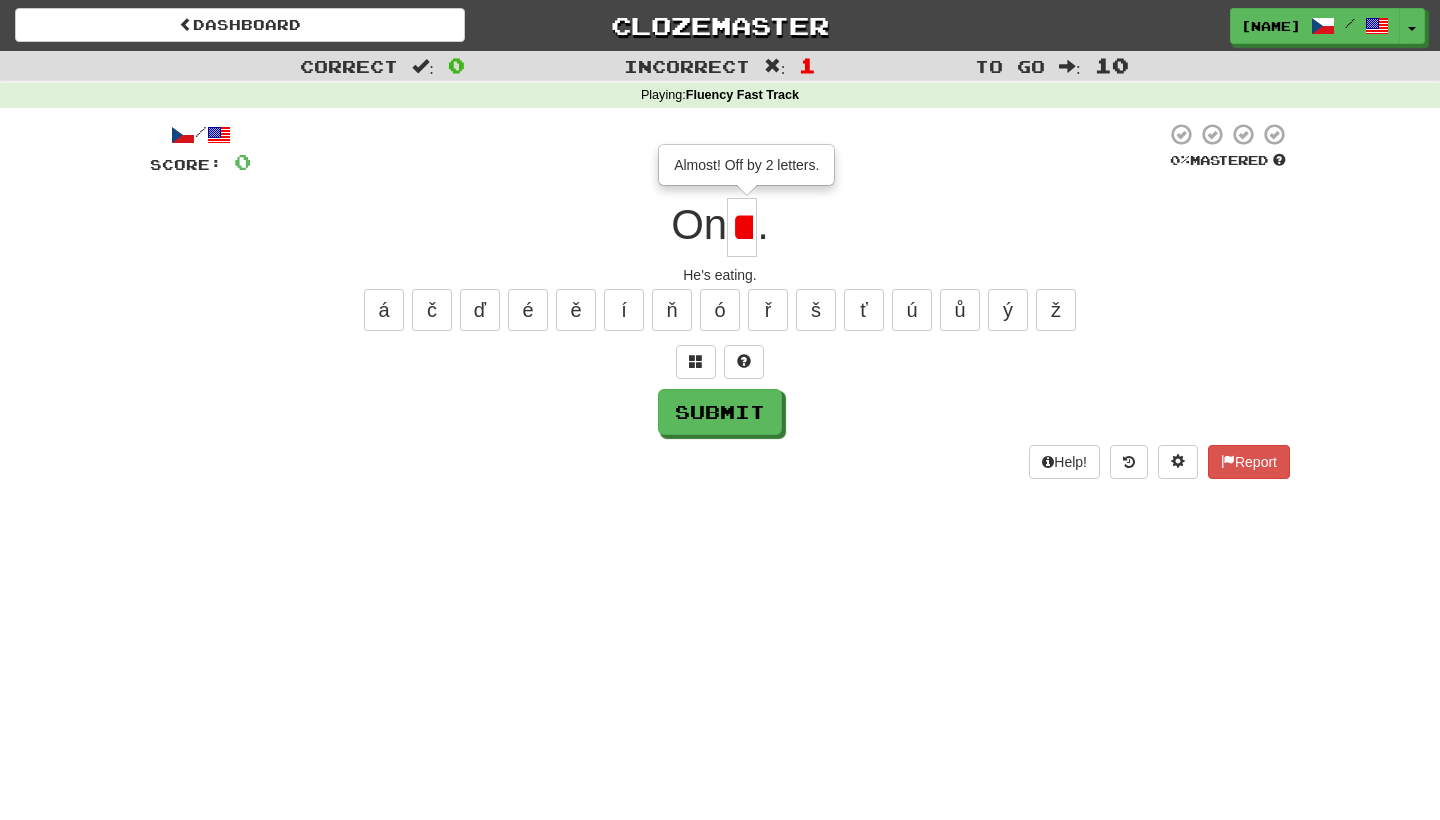 type on "*" 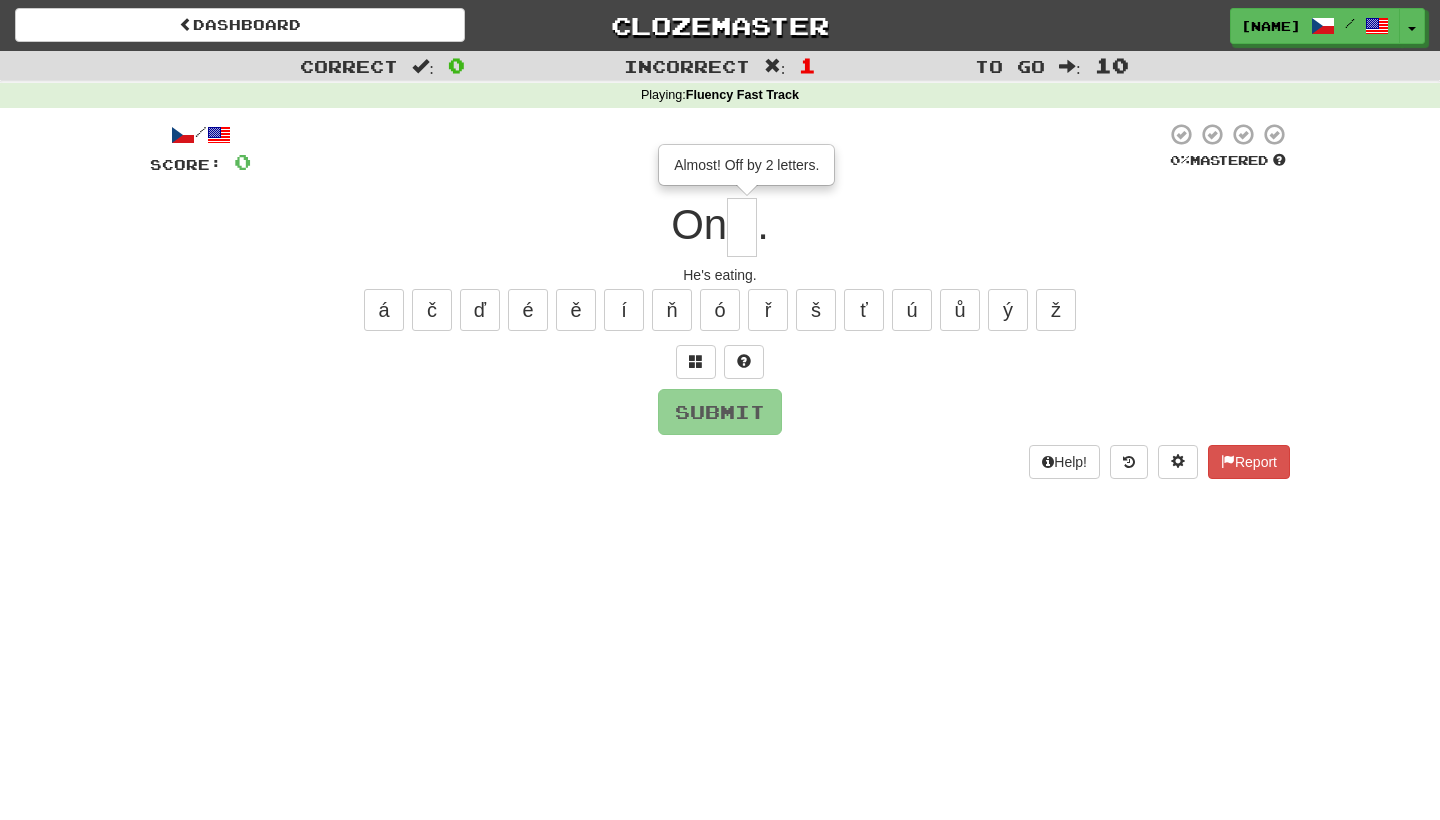 type on "*" 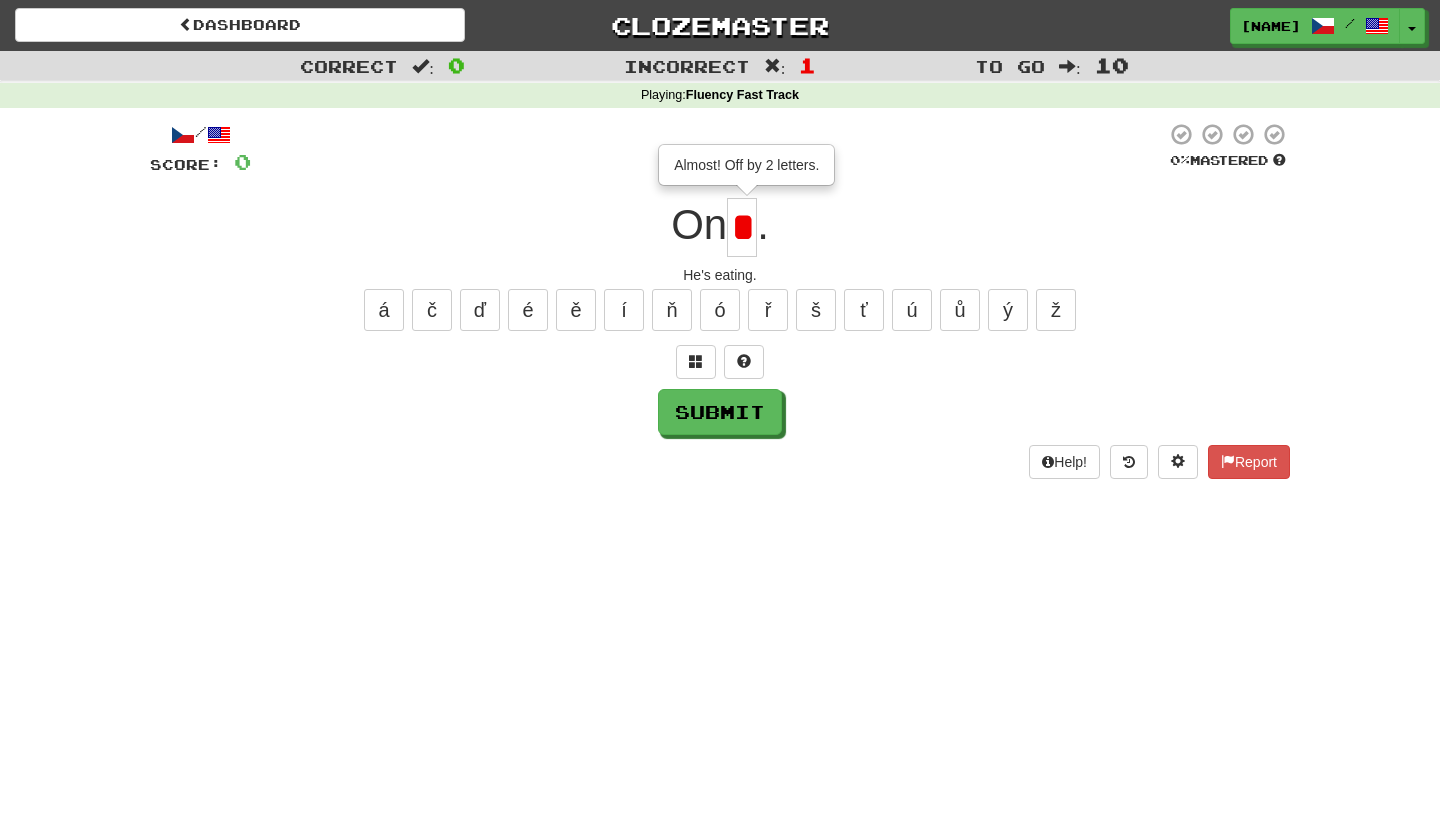 type on "**" 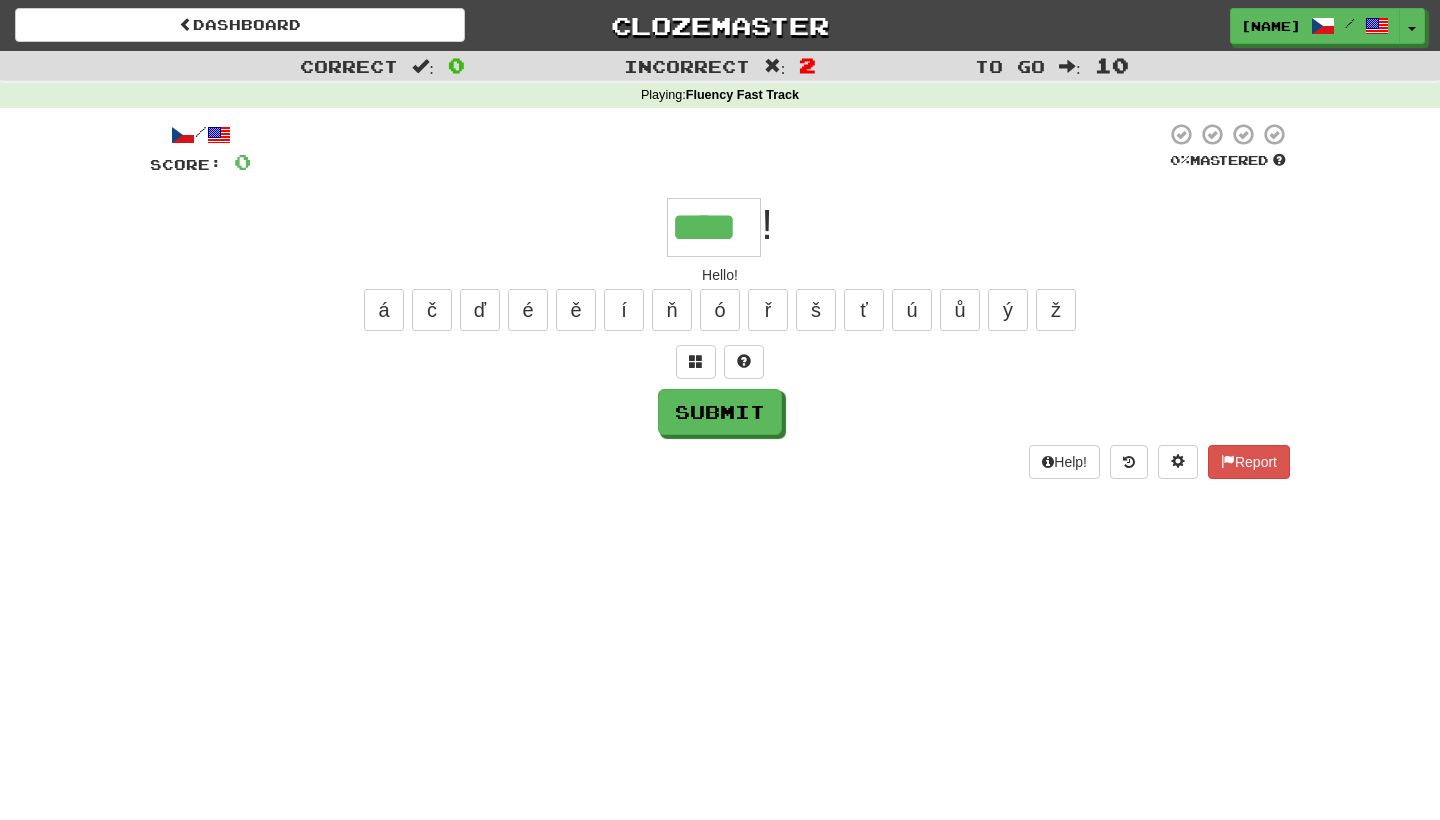 type on "****" 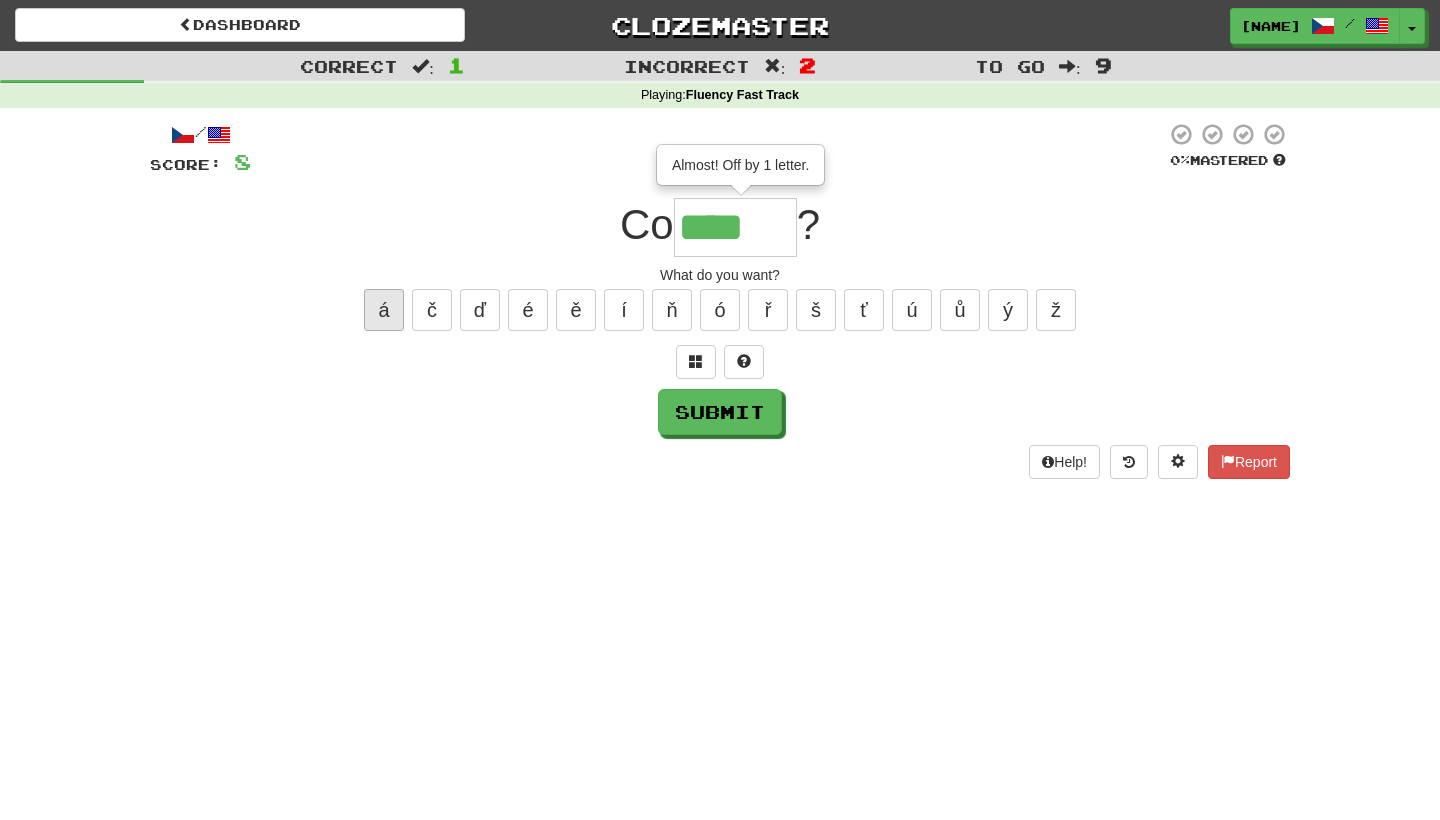 click on "á" at bounding box center [384, 310] 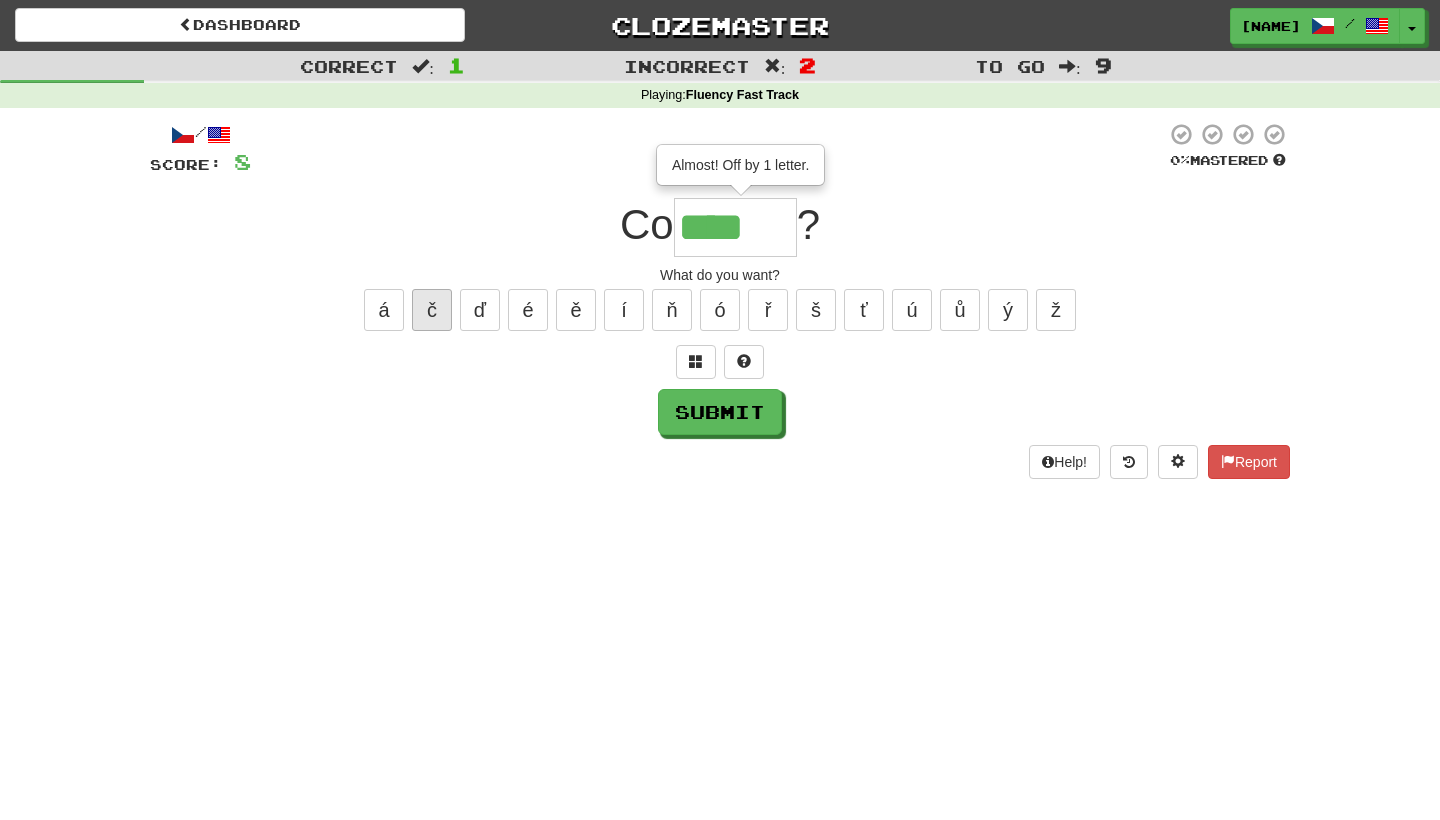 click on "č" at bounding box center [432, 310] 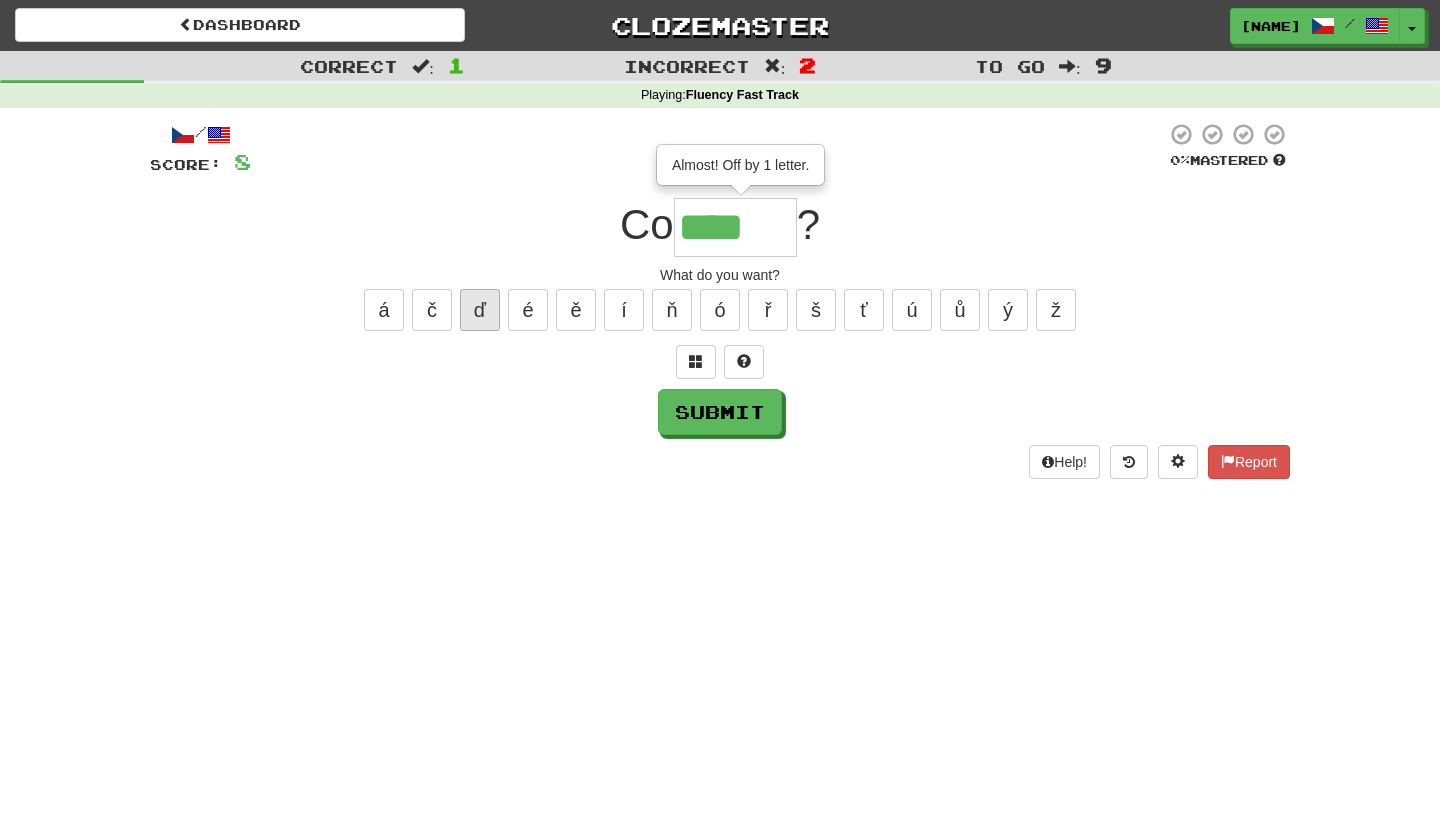 click on "ď" at bounding box center [480, 310] 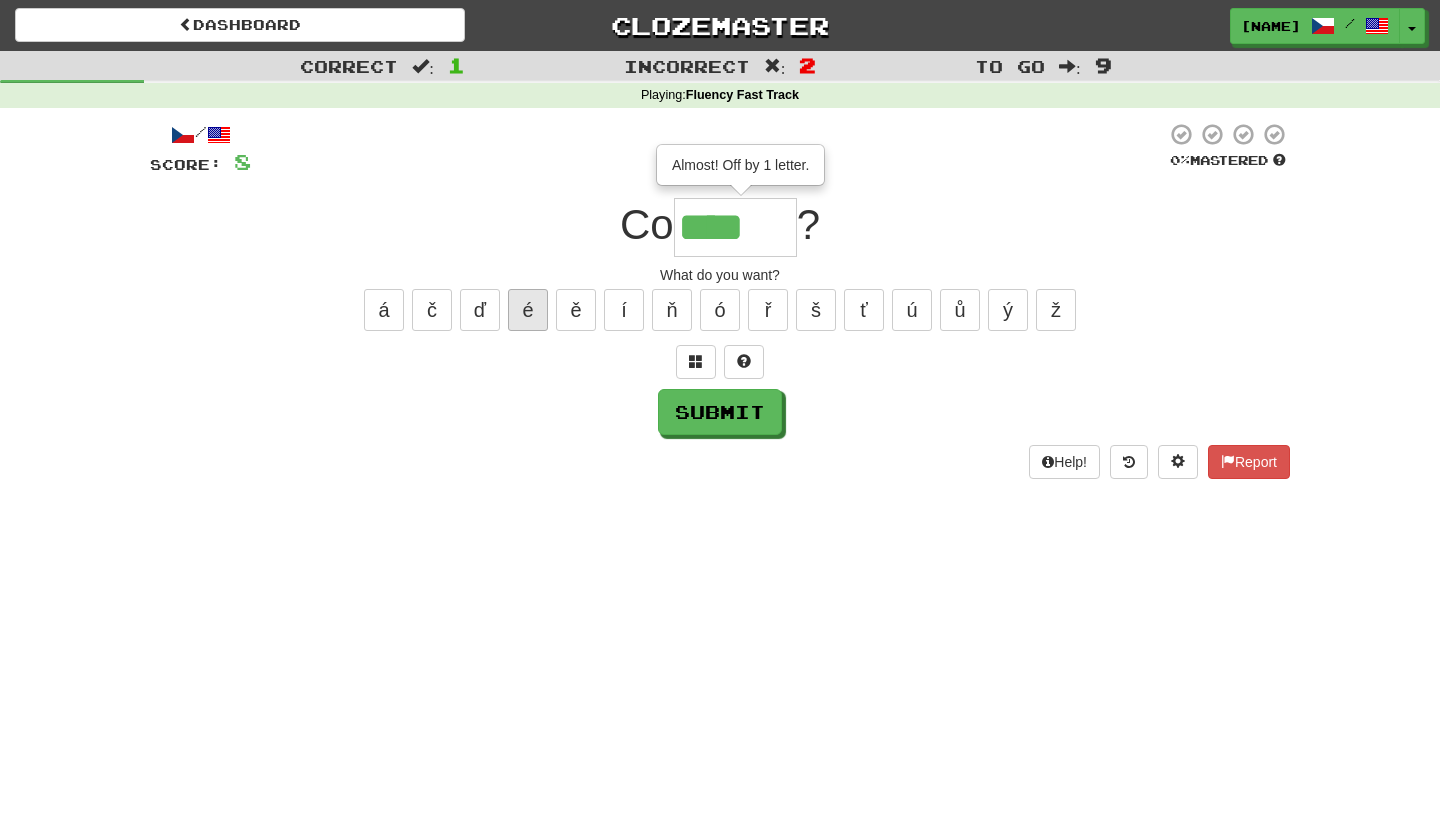 click on "é" at bounding box center (528, 310) 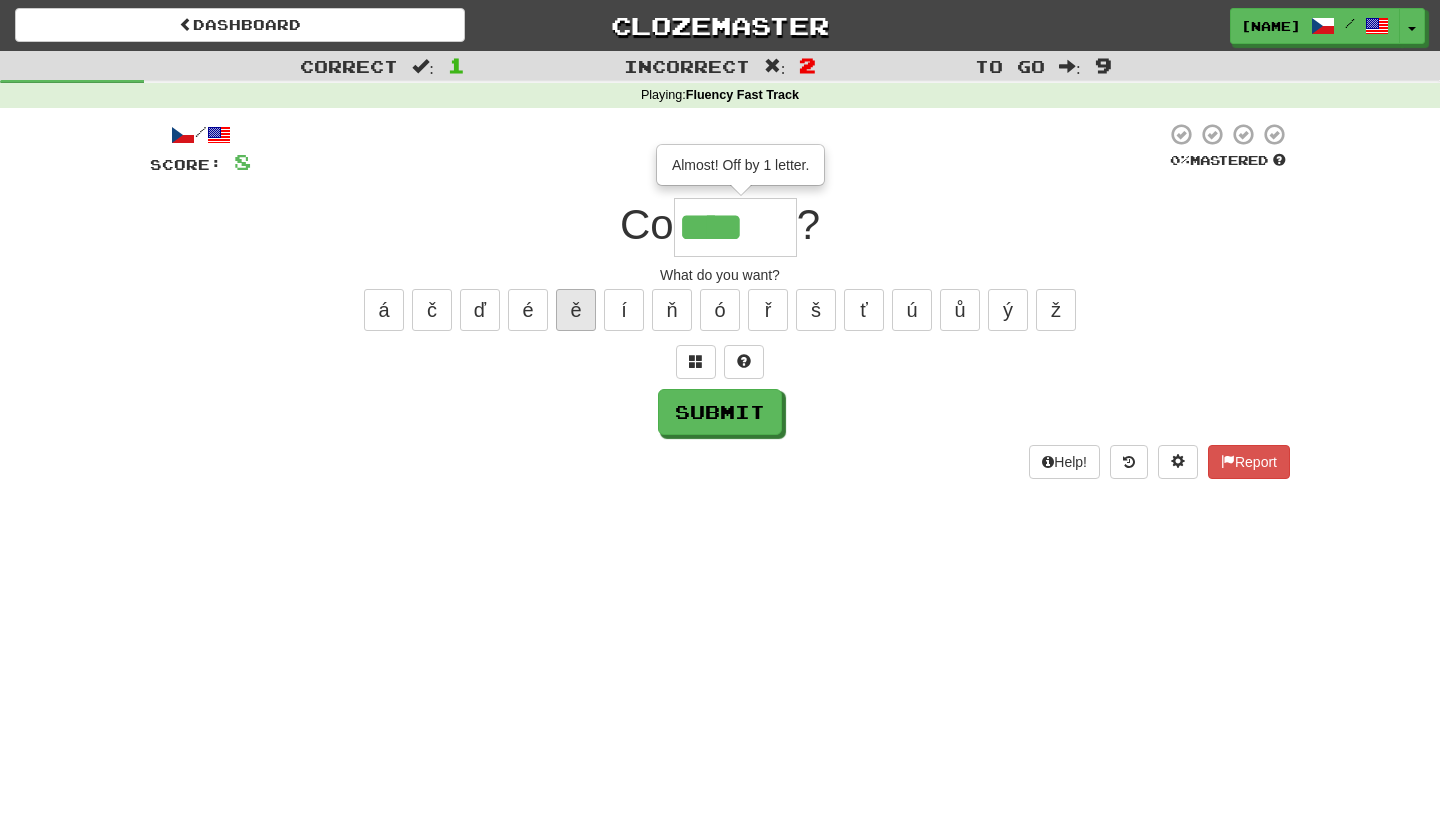 click on "ě" at bounding box center [576, 310] 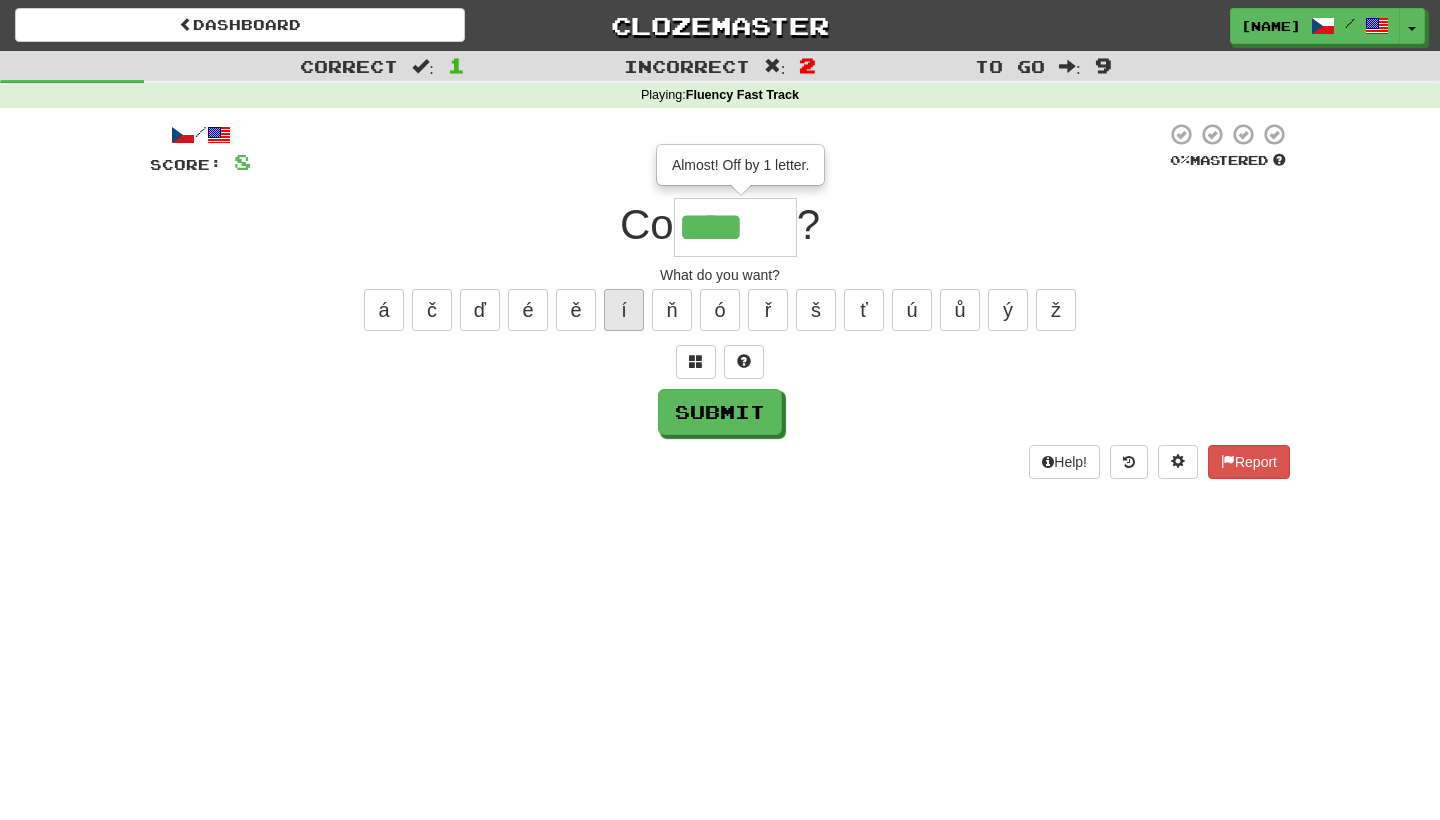 click on "í" at bounding box center (624, 310) 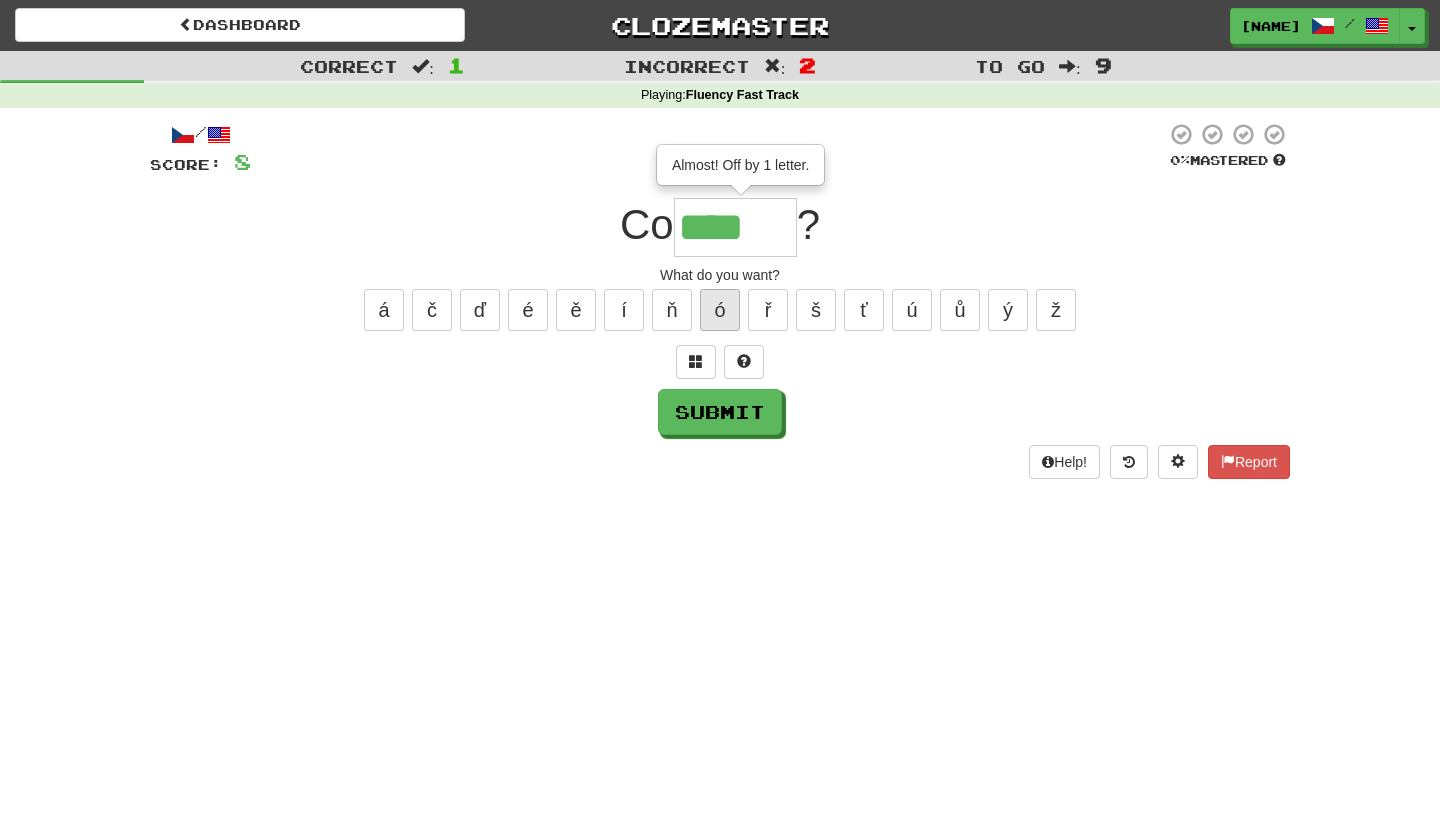 click on "ó" at bounding box center [720, 310] 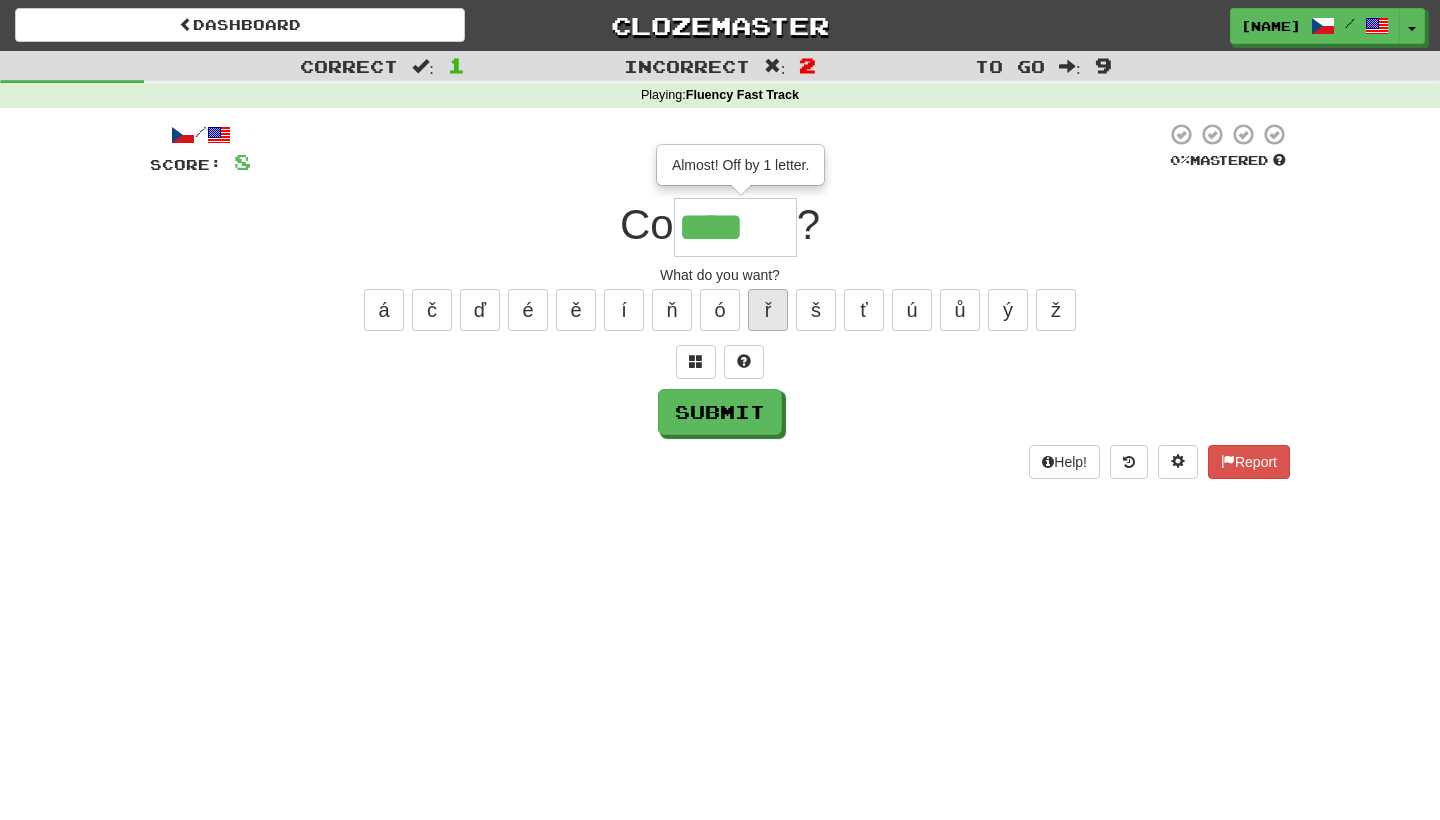 click on "ř" at bounding box center [768, 310] 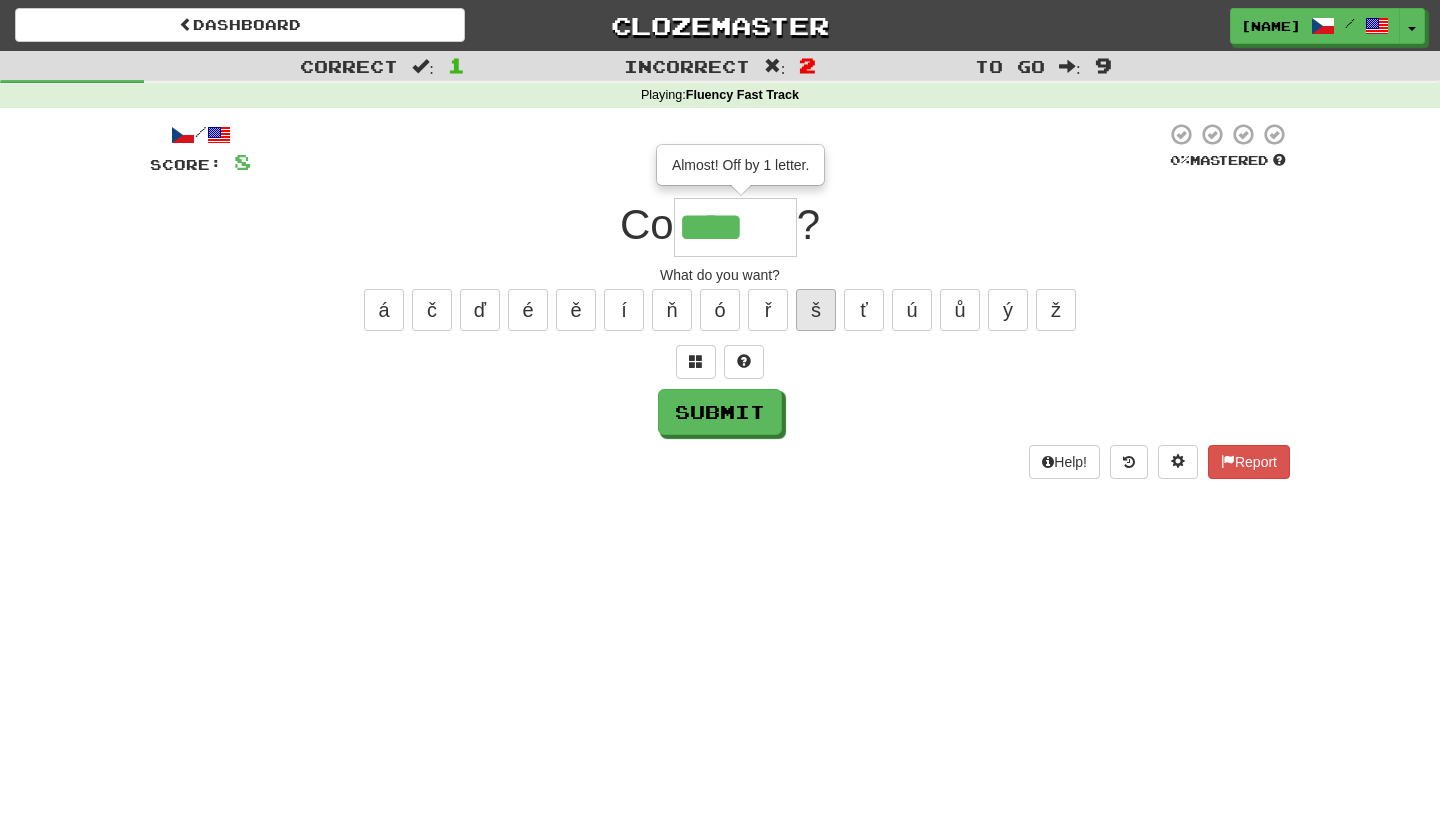 click on "š" at bounding box center (816, 310) 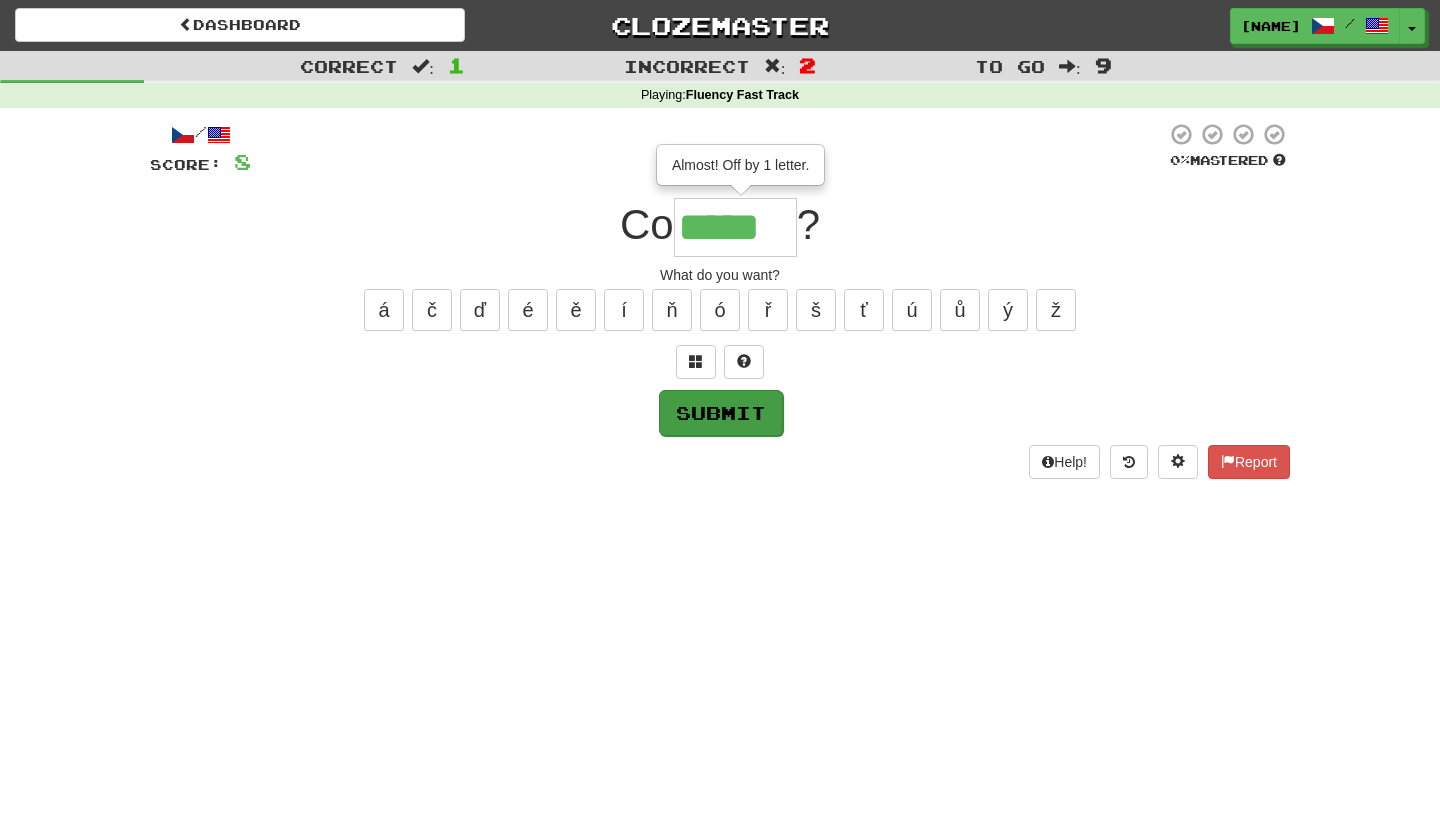click on "Submit" at bounding box center [721, 413] 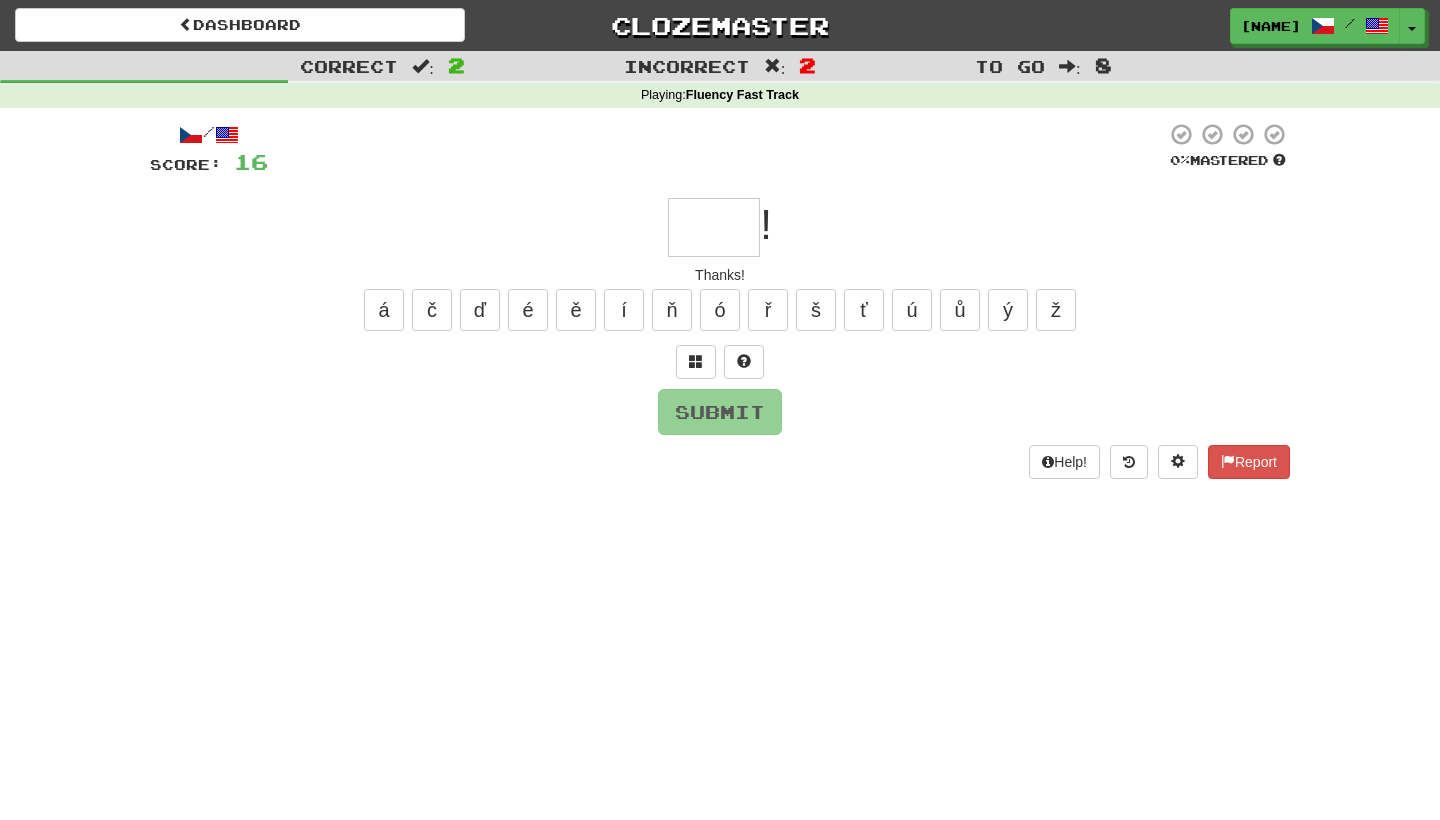 type on "*" 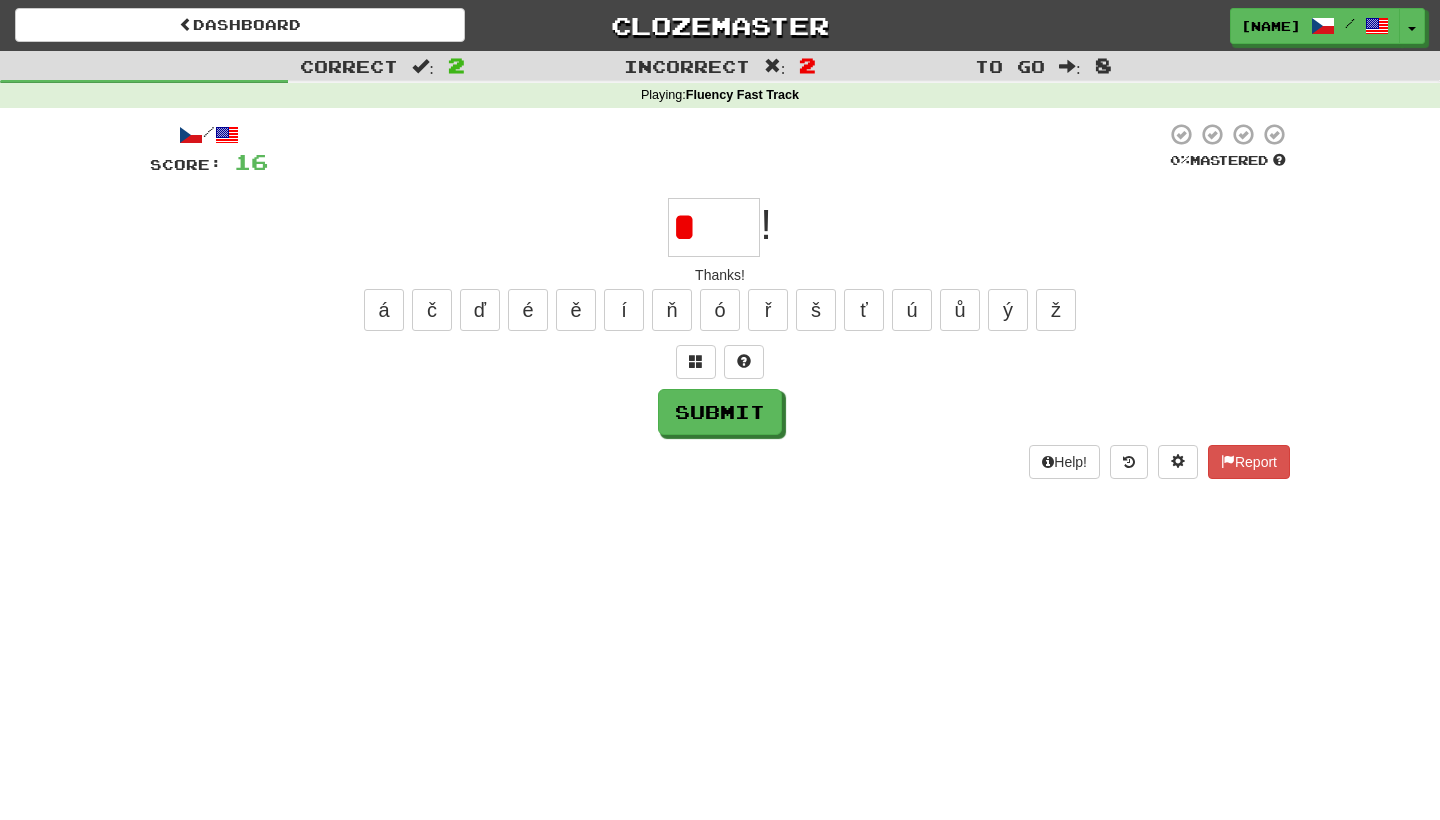 type 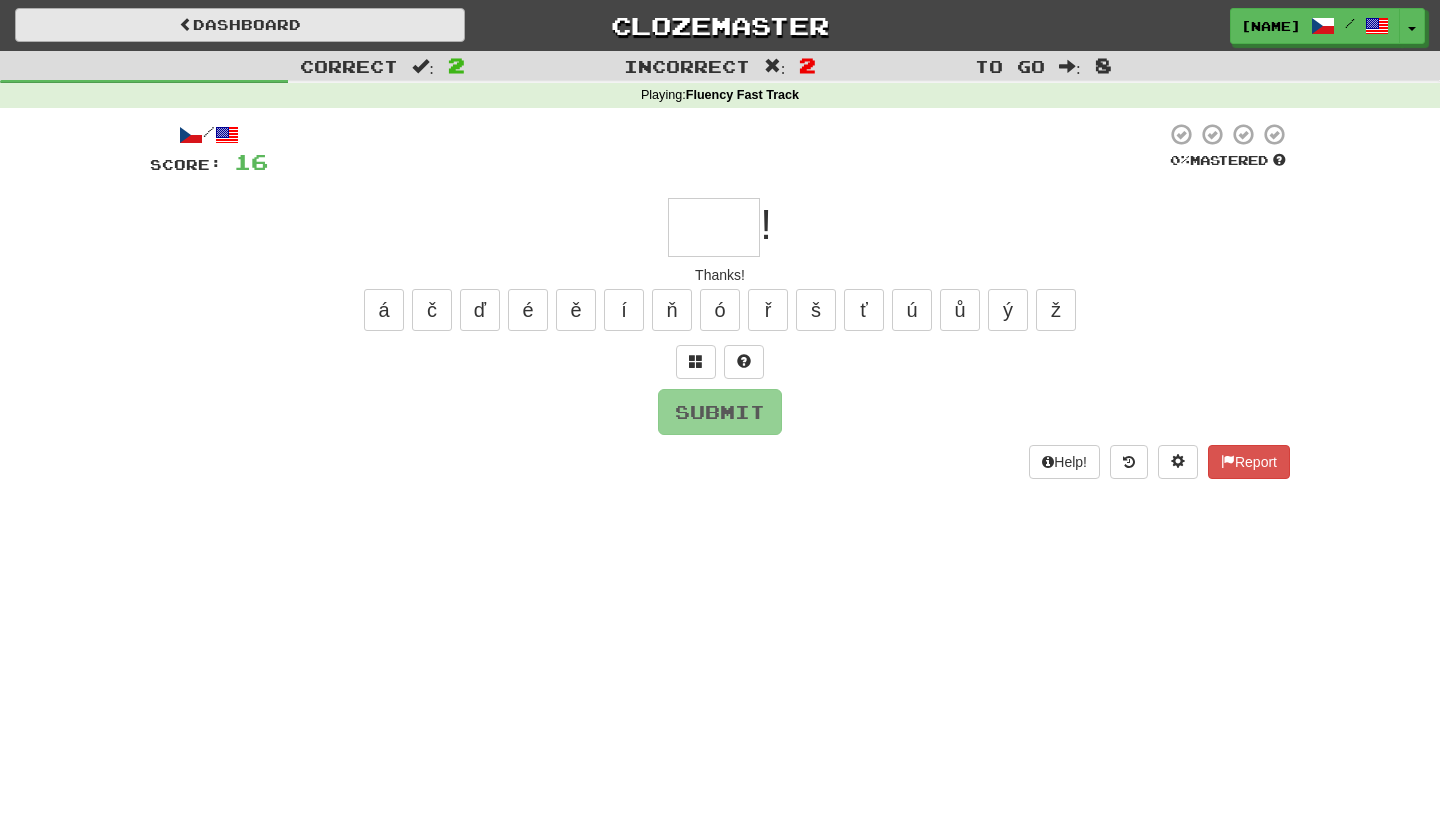 click on "Dashboard" at bounding box center (240, 25) 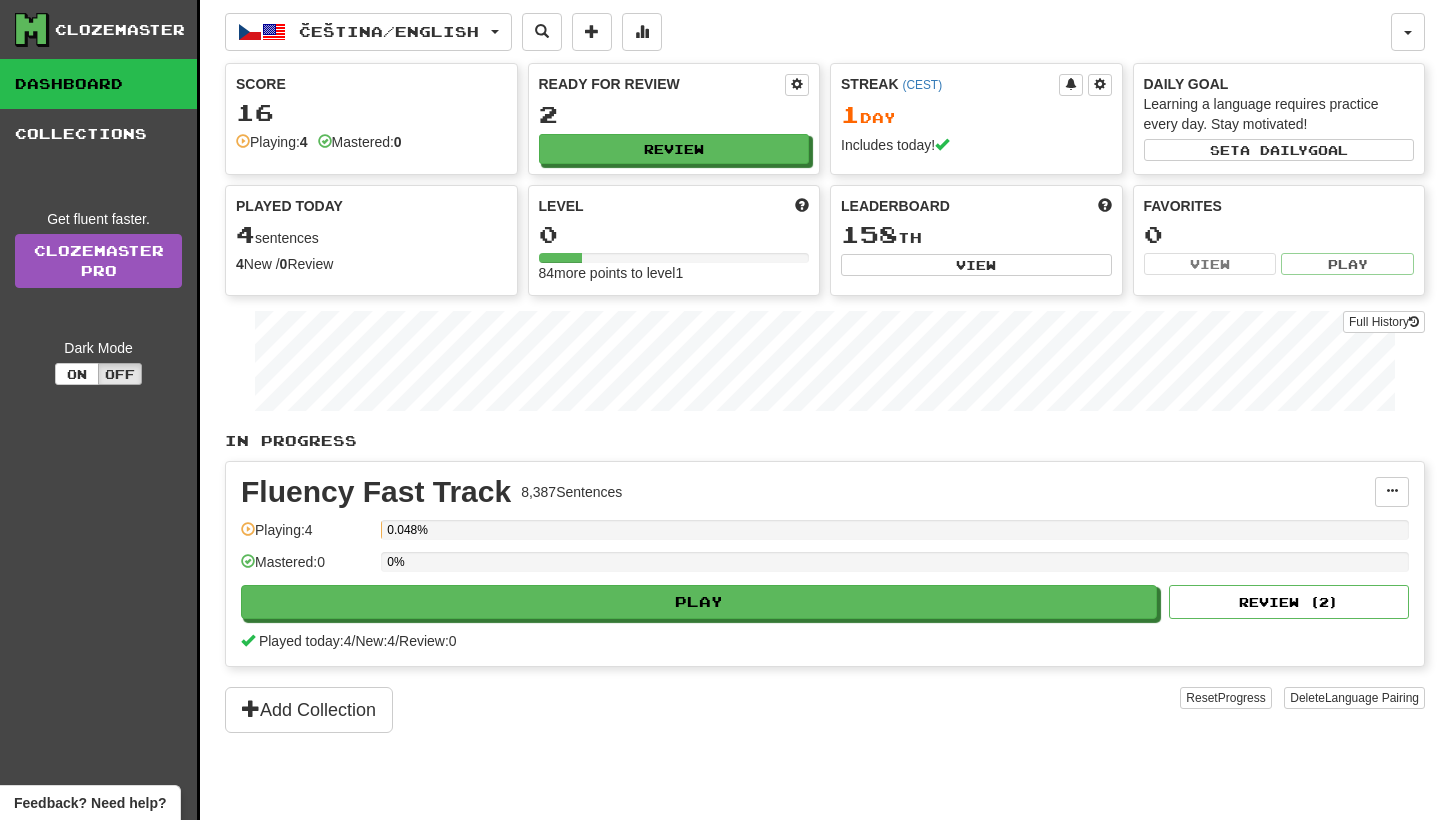 scroll, scrollTop: 0, scrollLeft: 0, axis: both 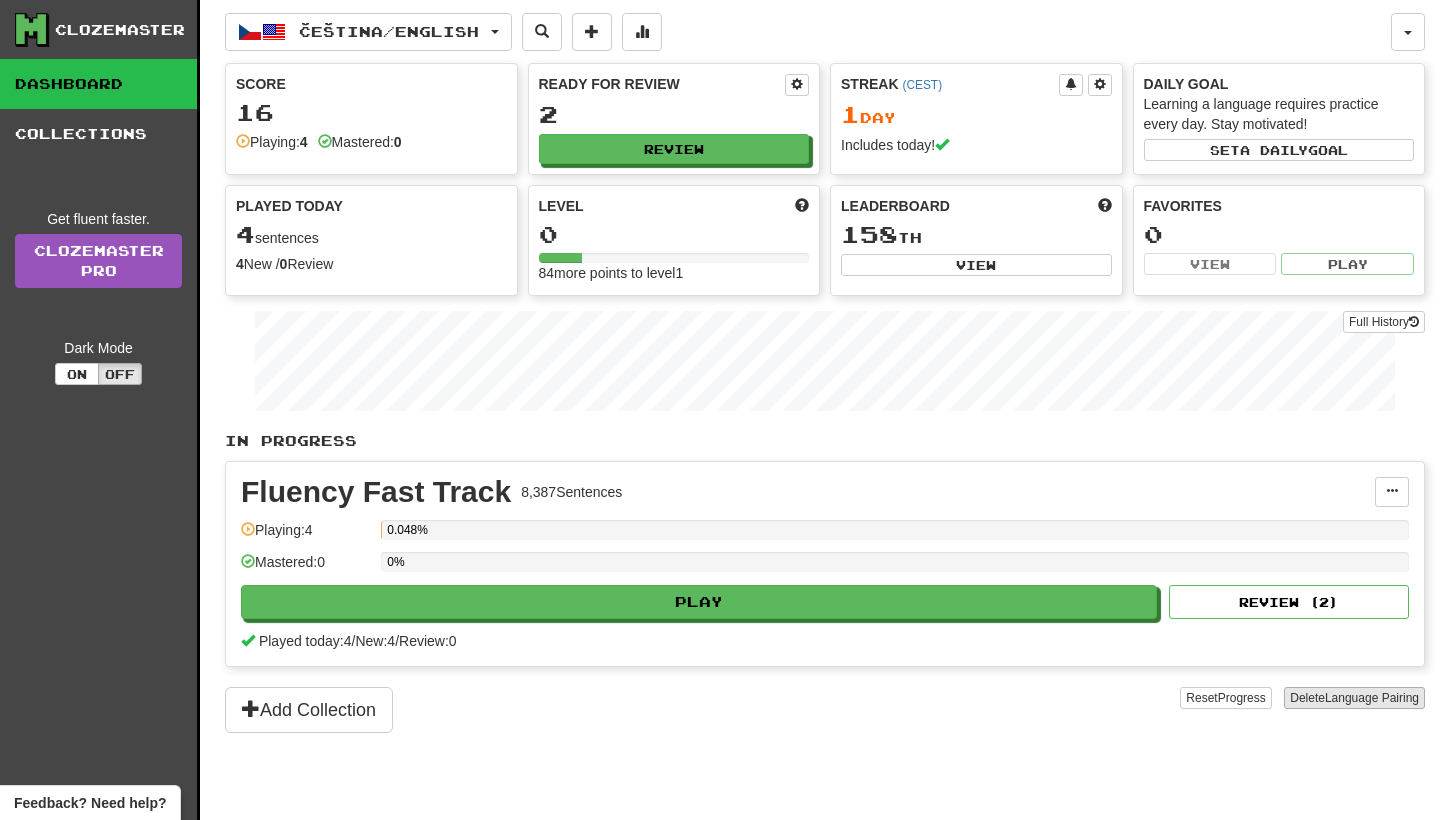 click on "Language Pairing" at bounding box center [1372, 698] 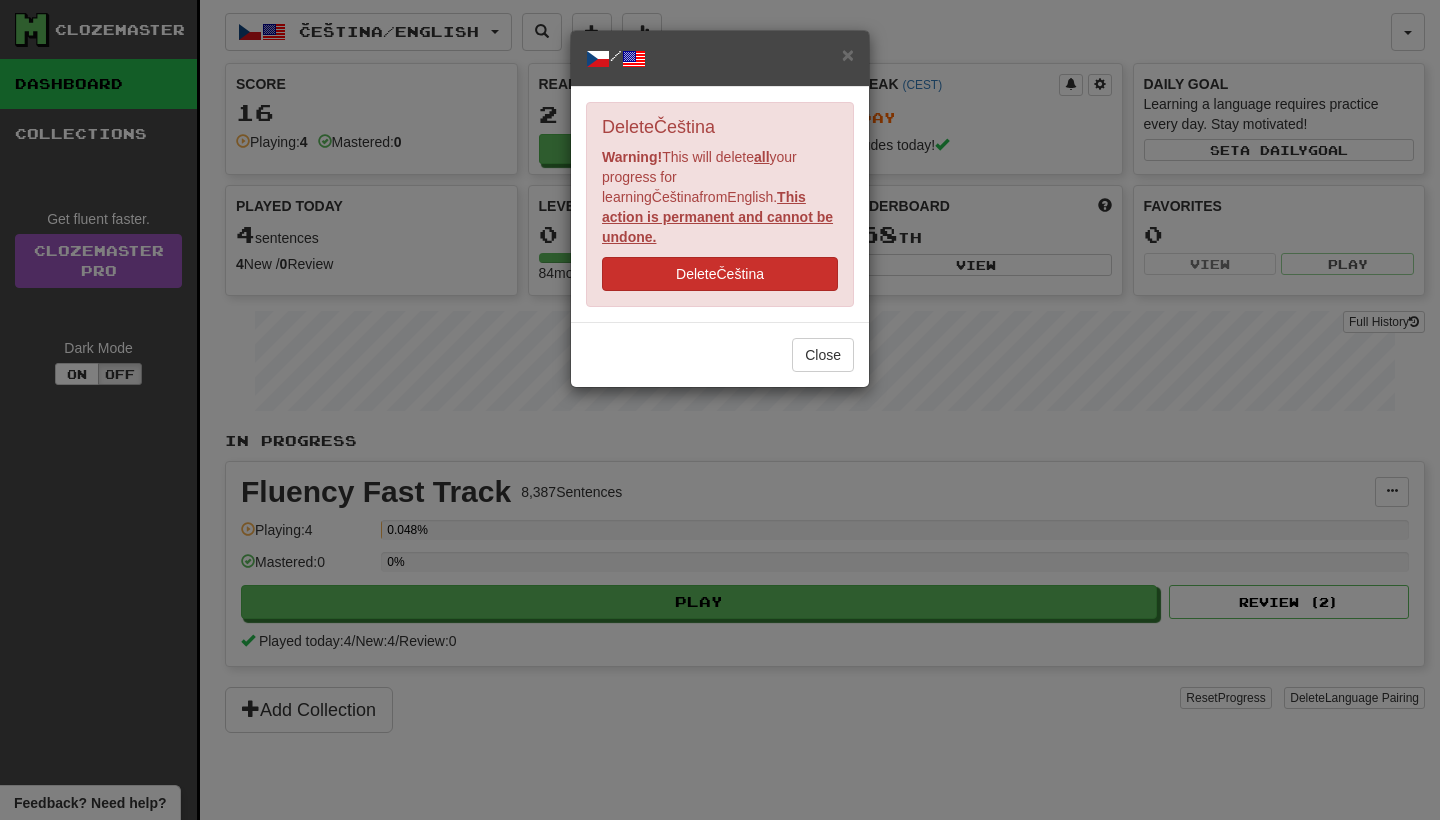 click on "Delete  Čeština" at bounding box center [720, 274] 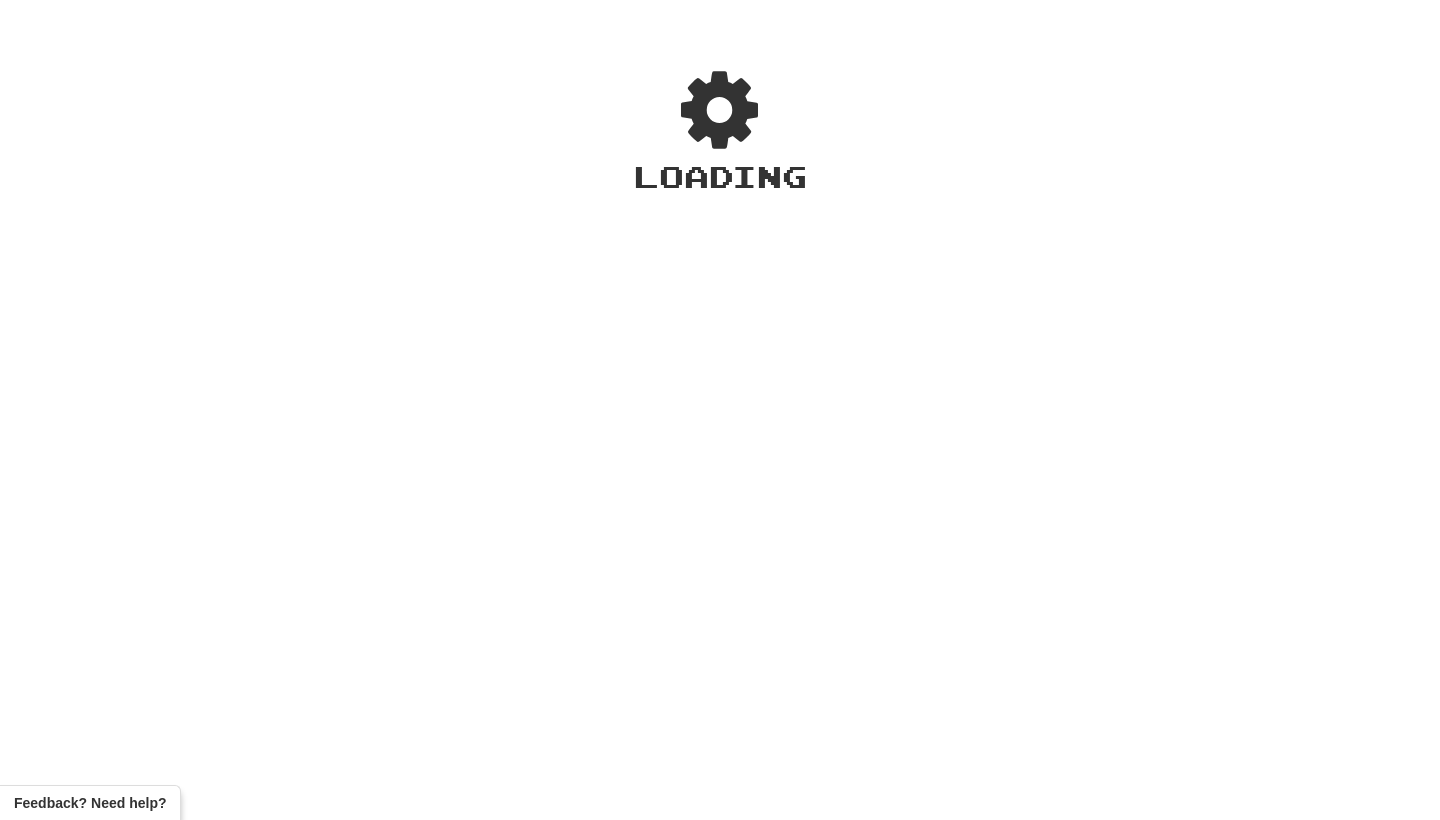 scroll, scrollTop: 0, scrollLeft: 0, axis: both 